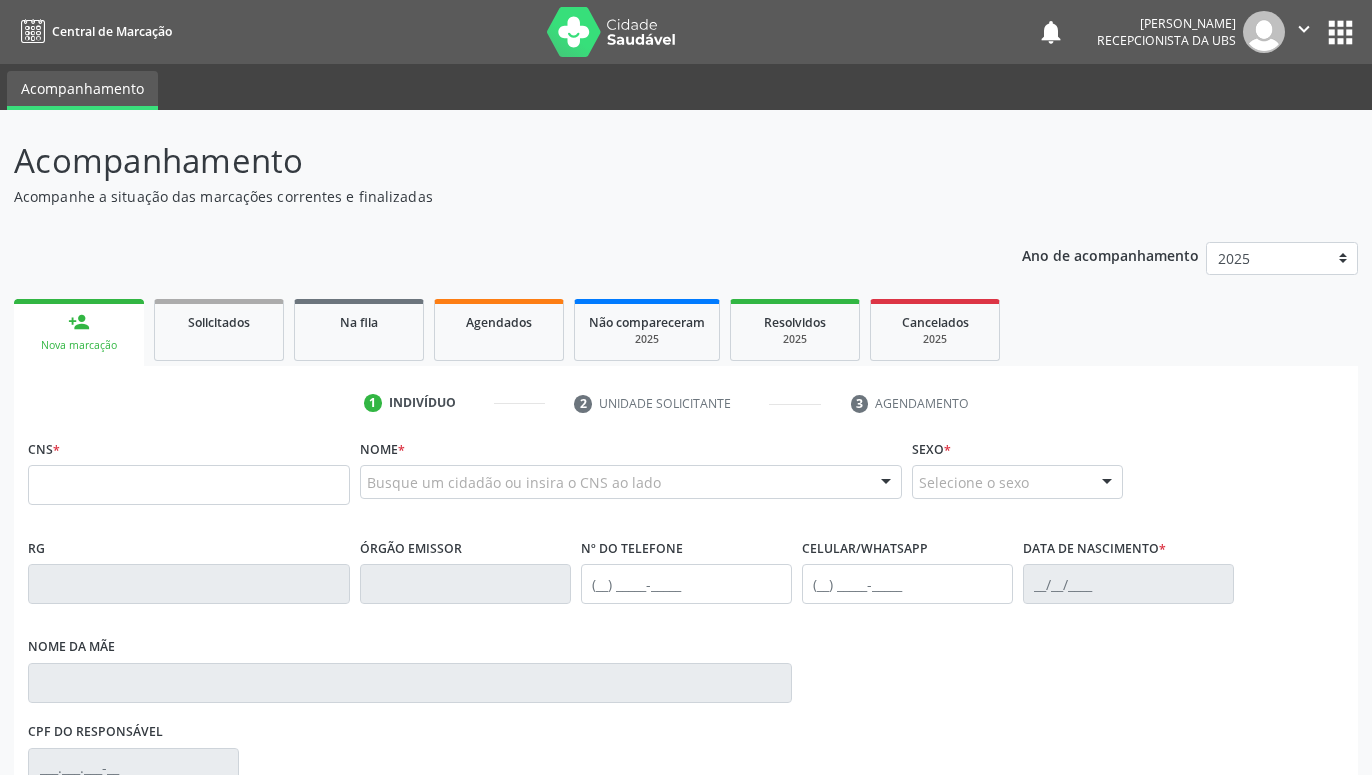 click at bounding box center (189, 485) 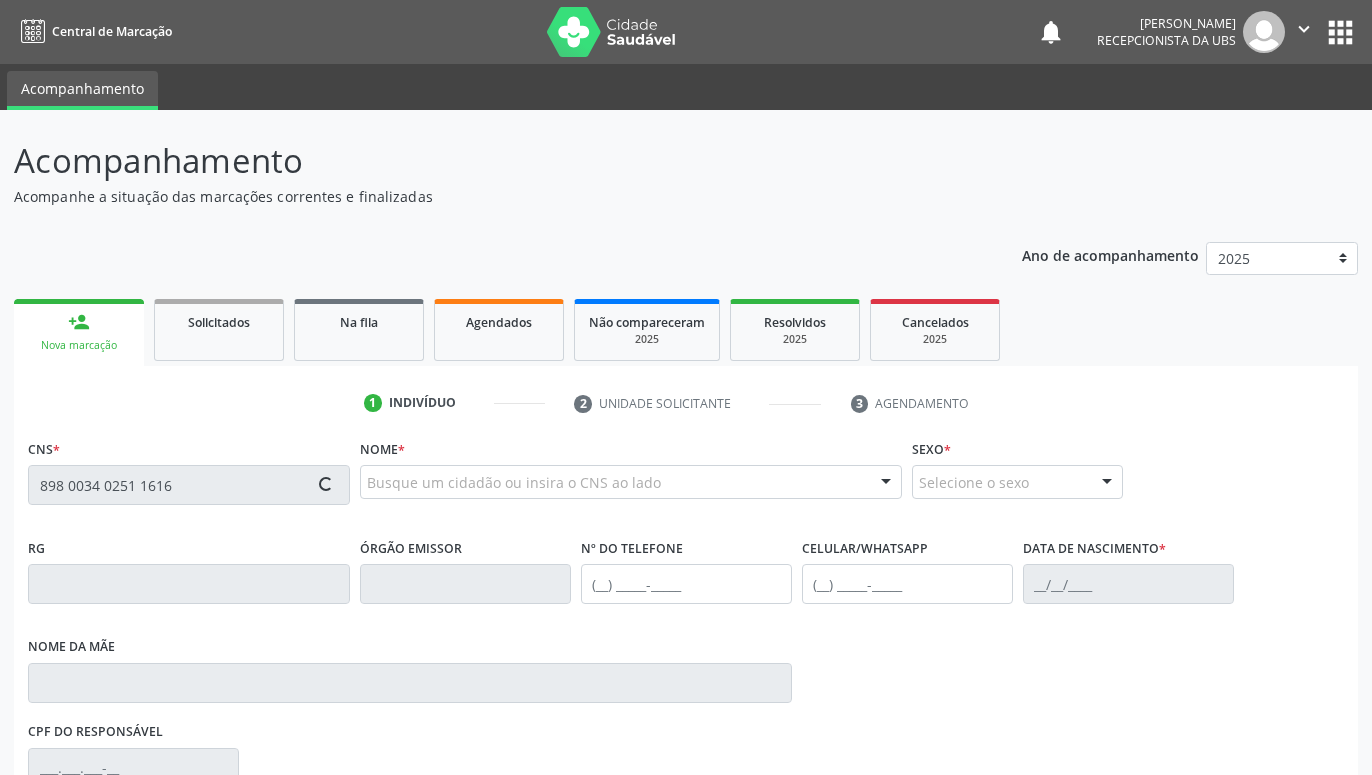 type on "898 0034 0251 1616" 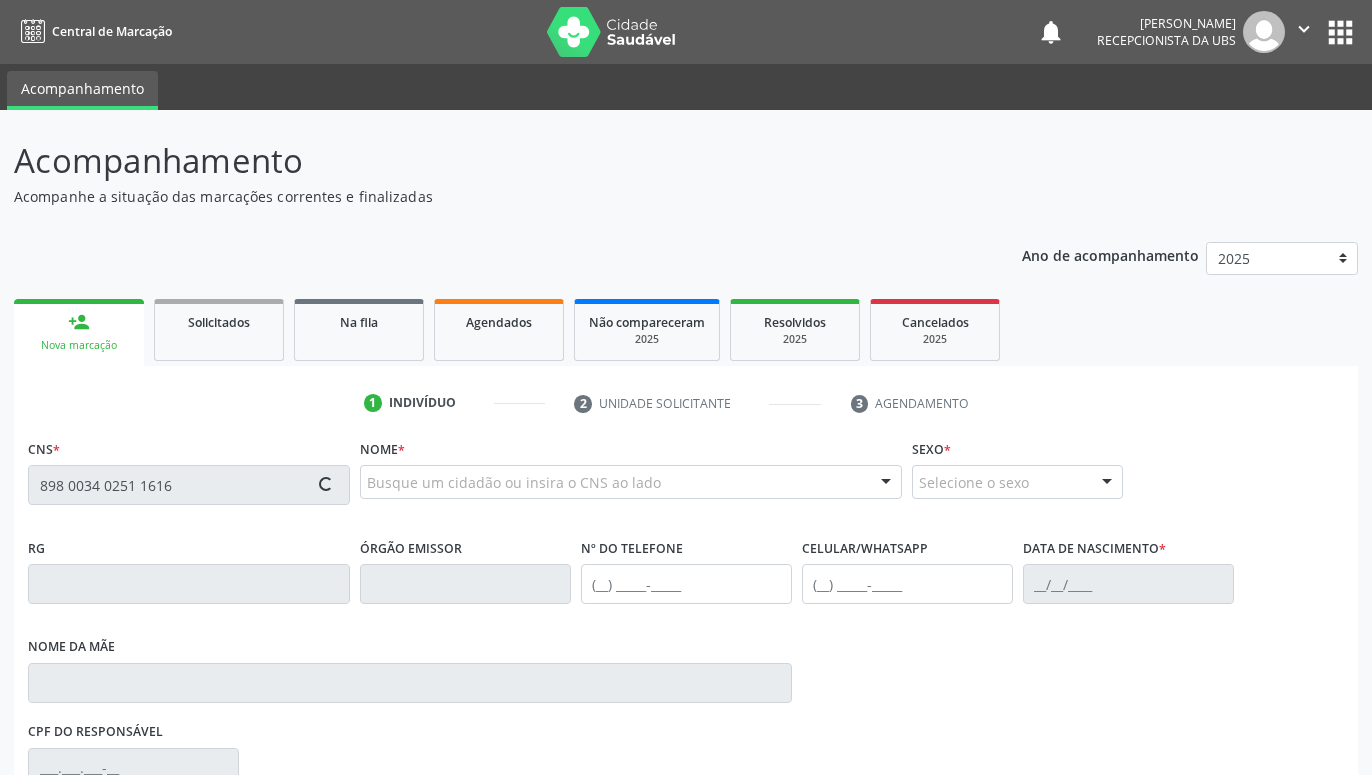 type 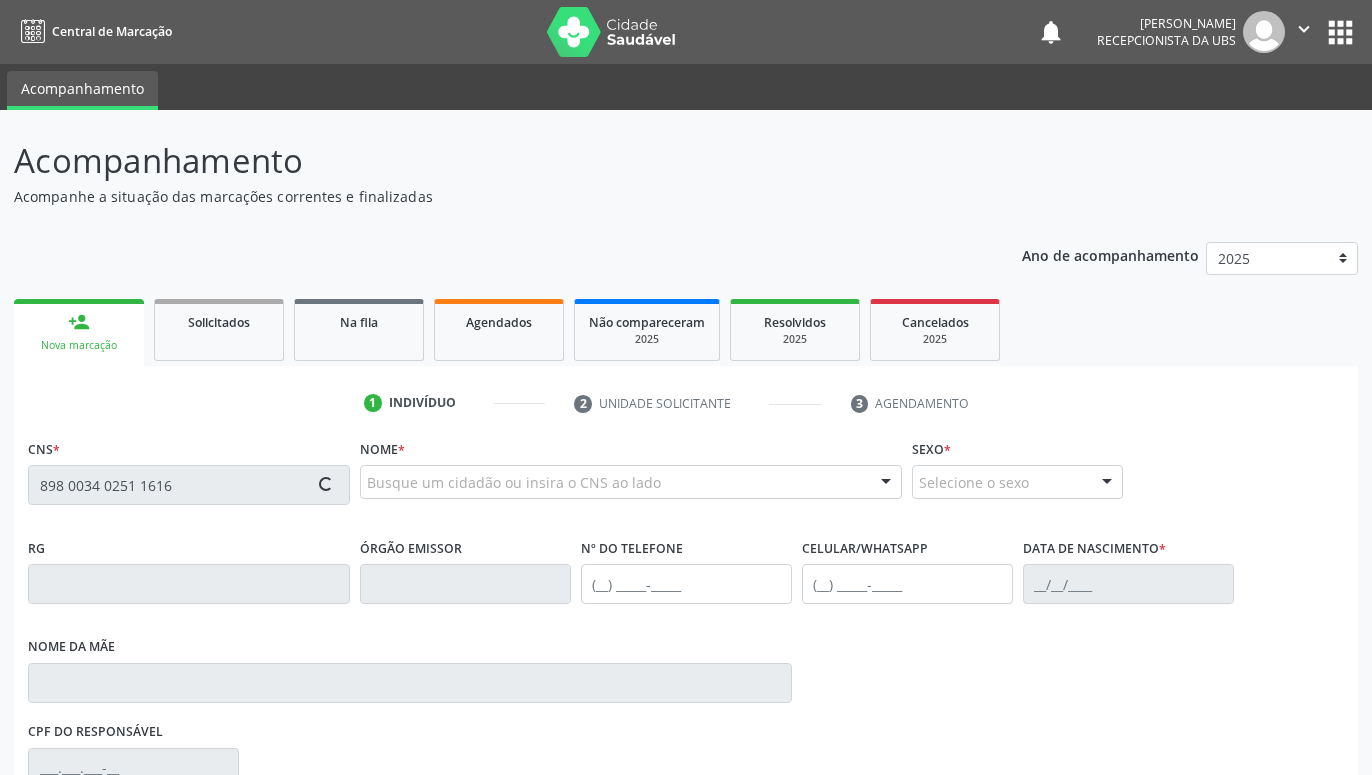 type 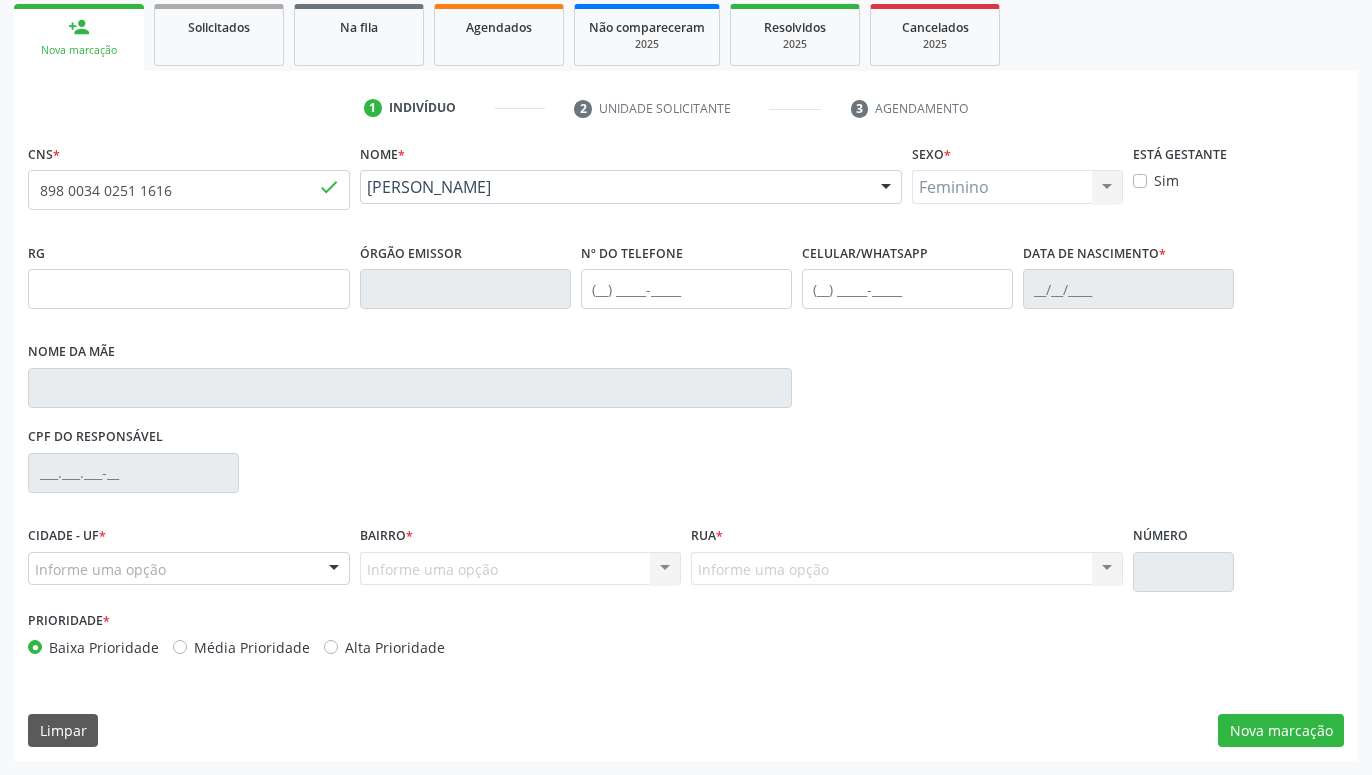 type on "[PHONE_NUMBER]" 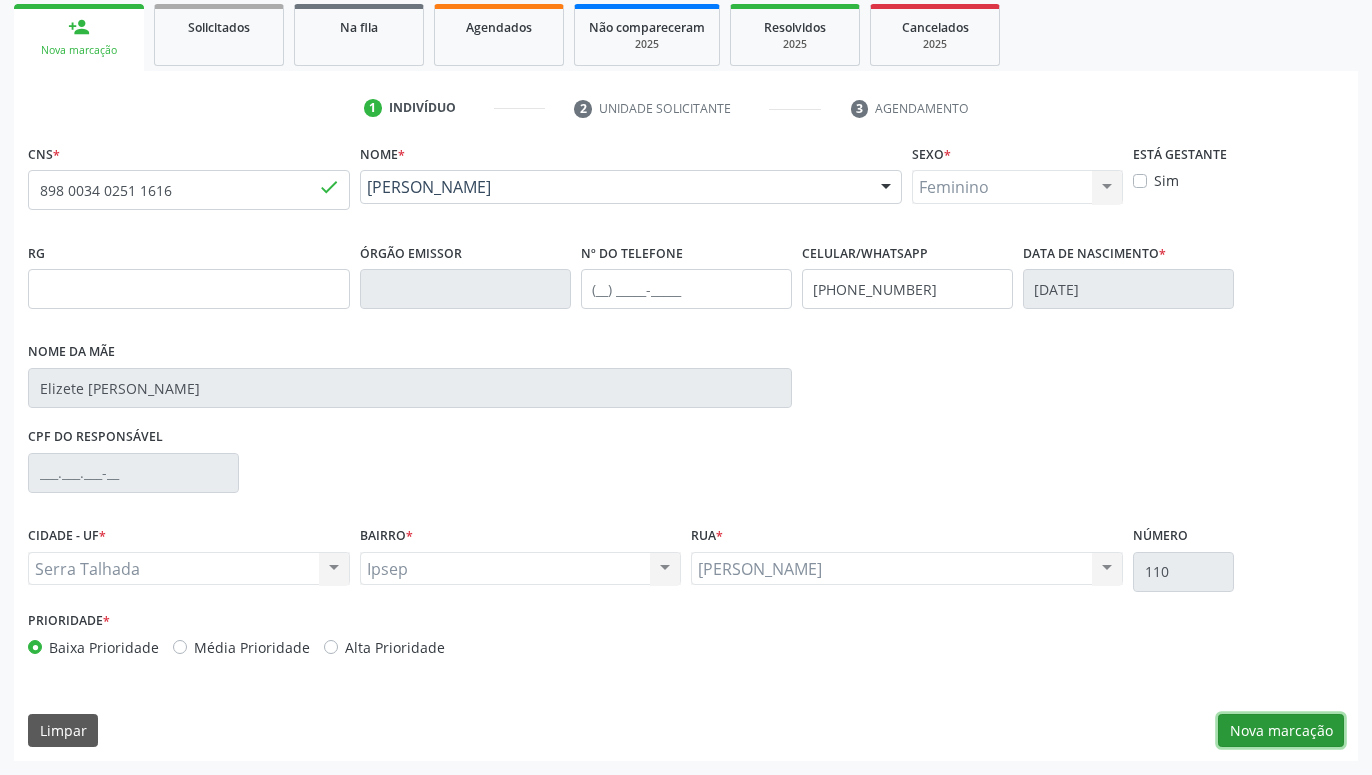 drag, startPoint x: 1244, startPoint y: 715, endPoint x: 1232, endPoint y: 711, distance: 12.649111 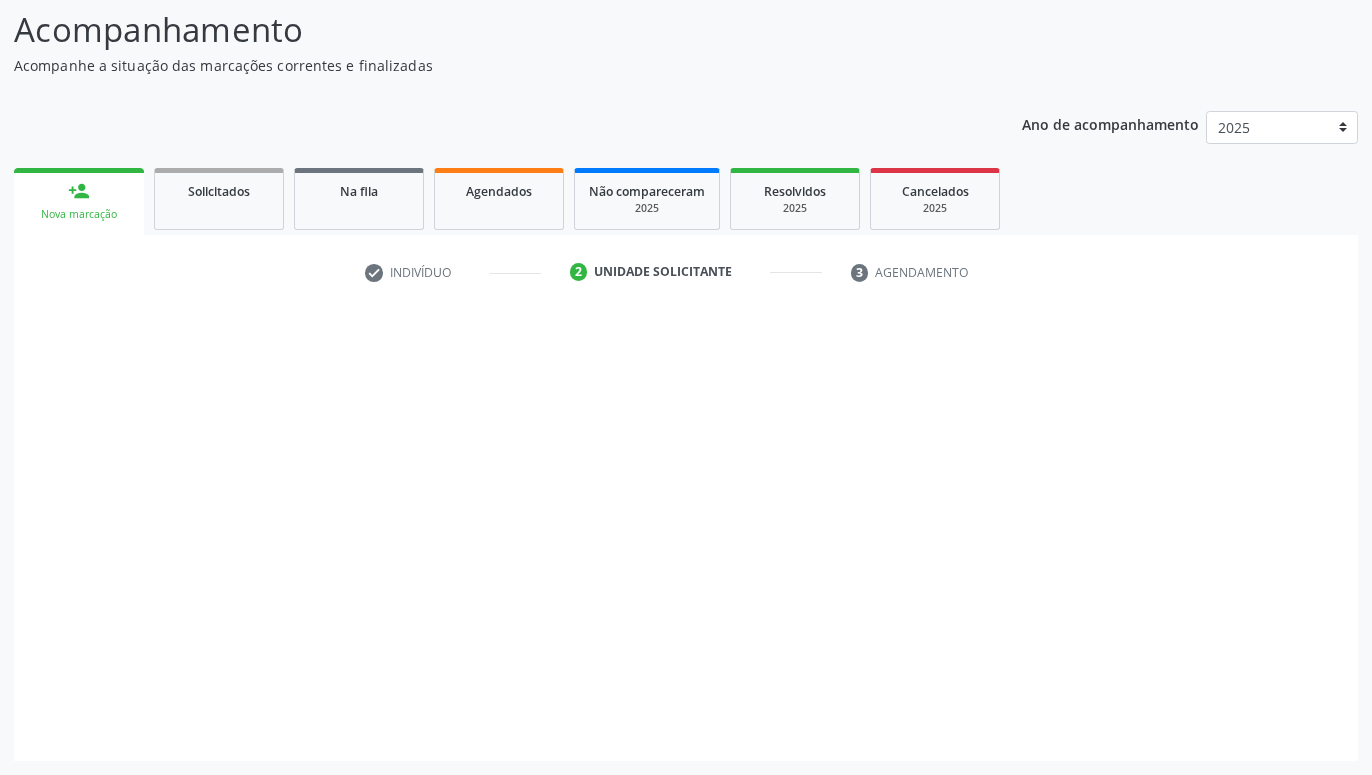 scroll, scrollTop: 131, scrollLeft: 0, axis: vertical 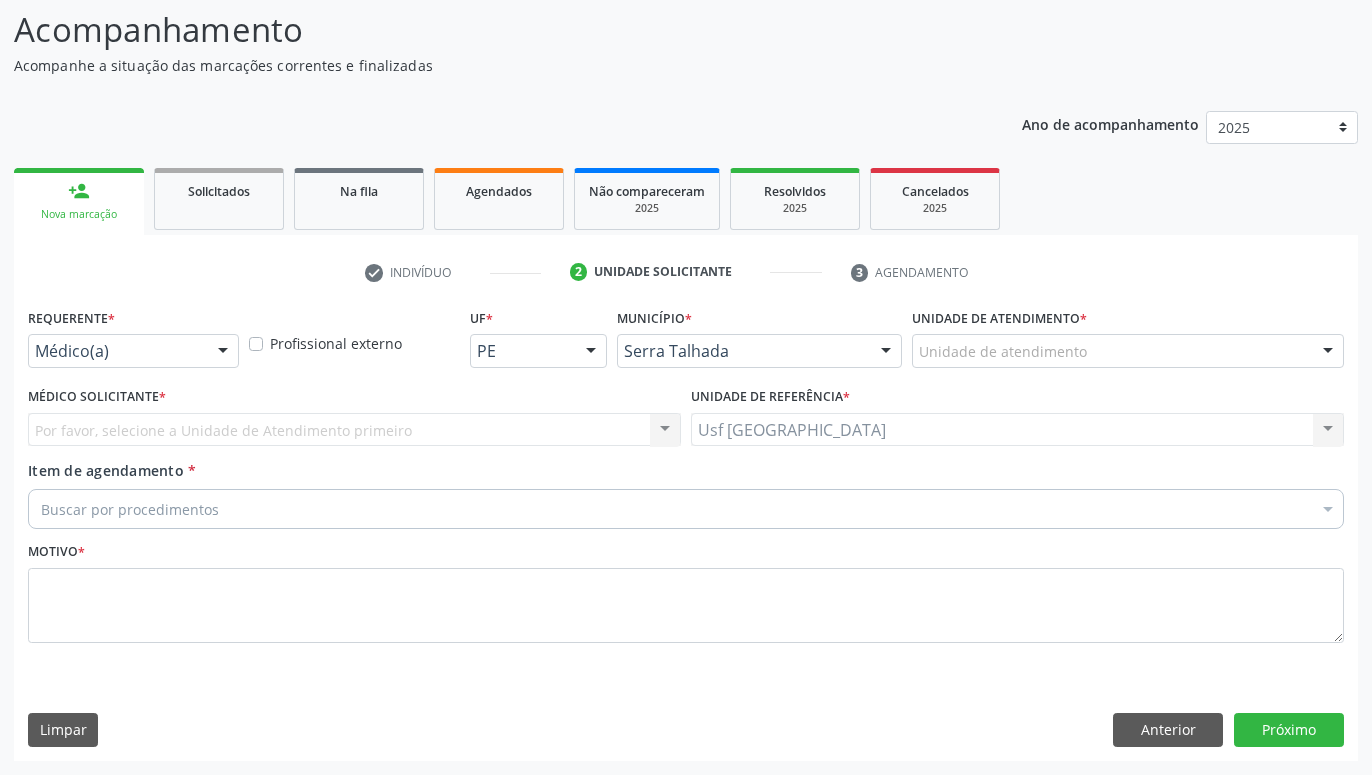 click at bounding box center [223, 352] 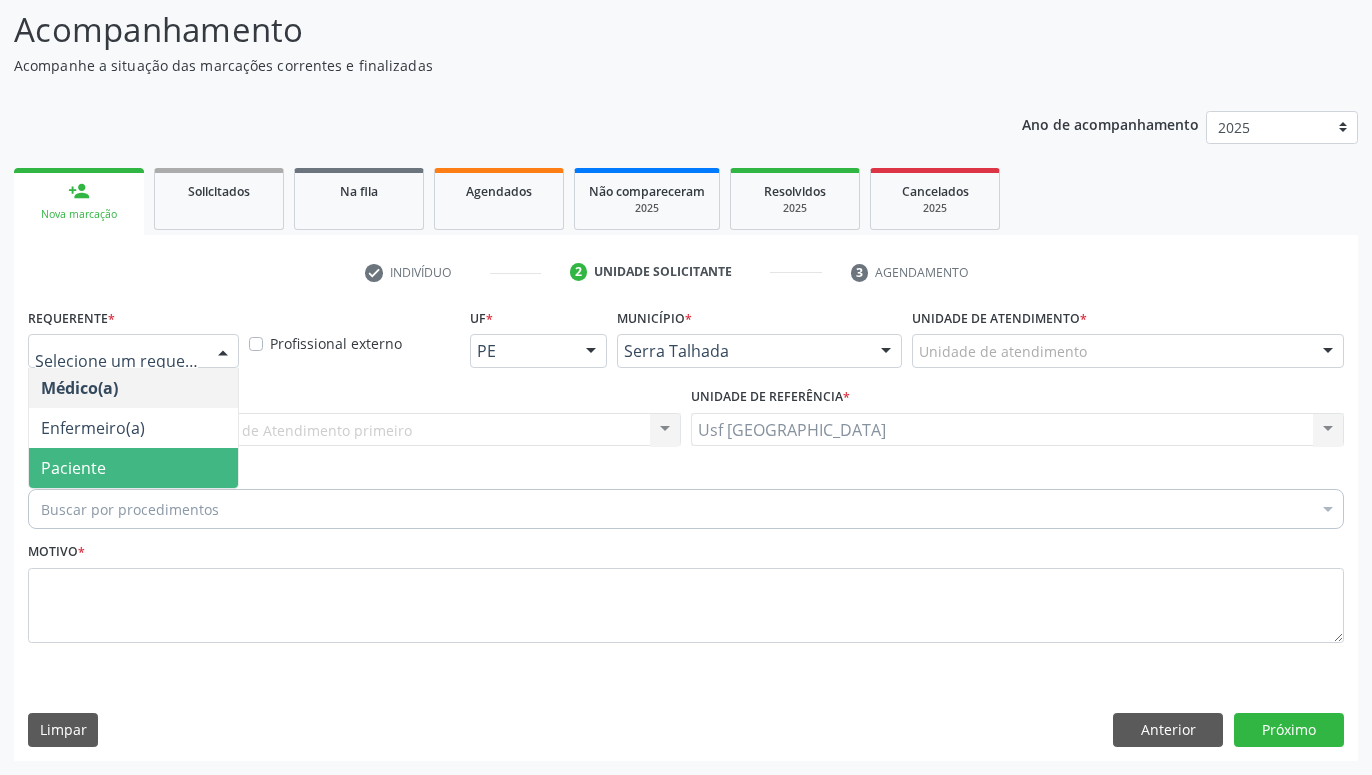 click on "Paciente" at bounding box center [133, 468] 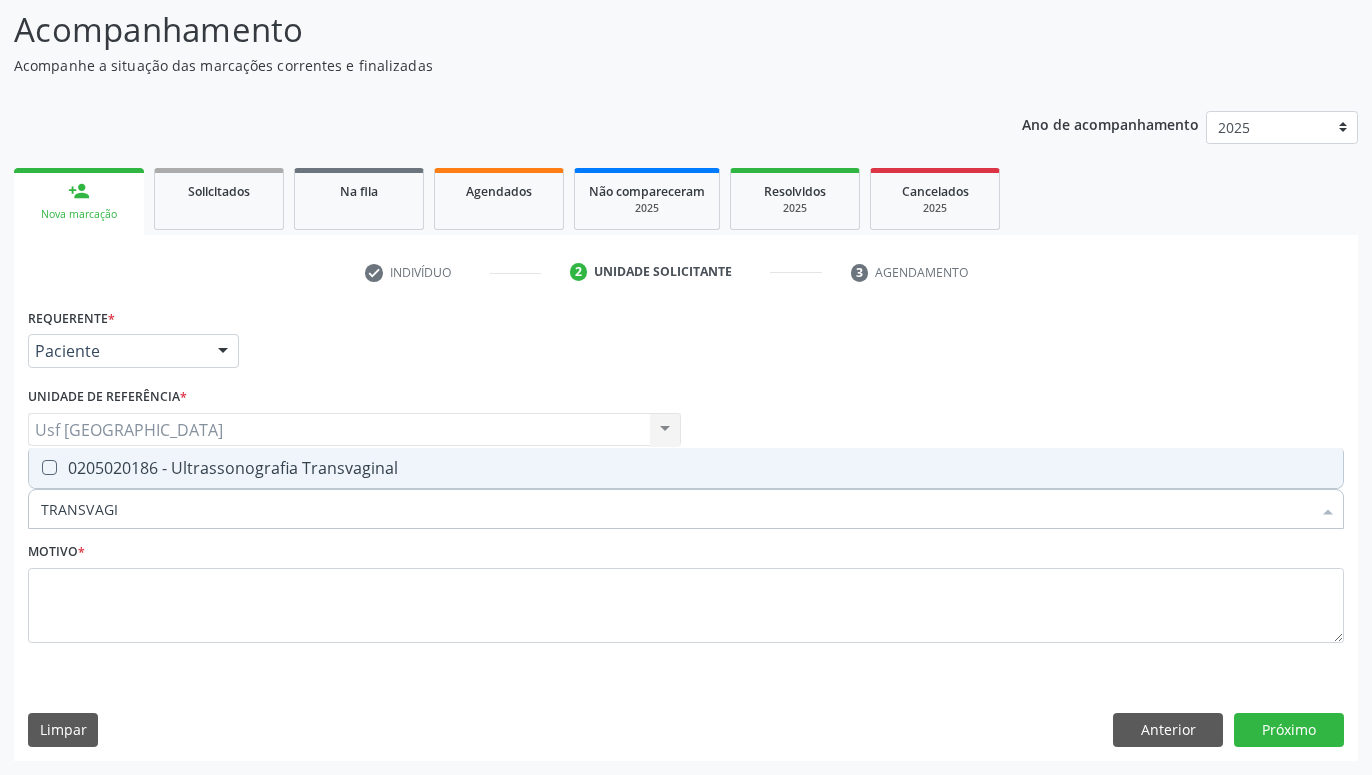 type on "TRANSVAGIN" 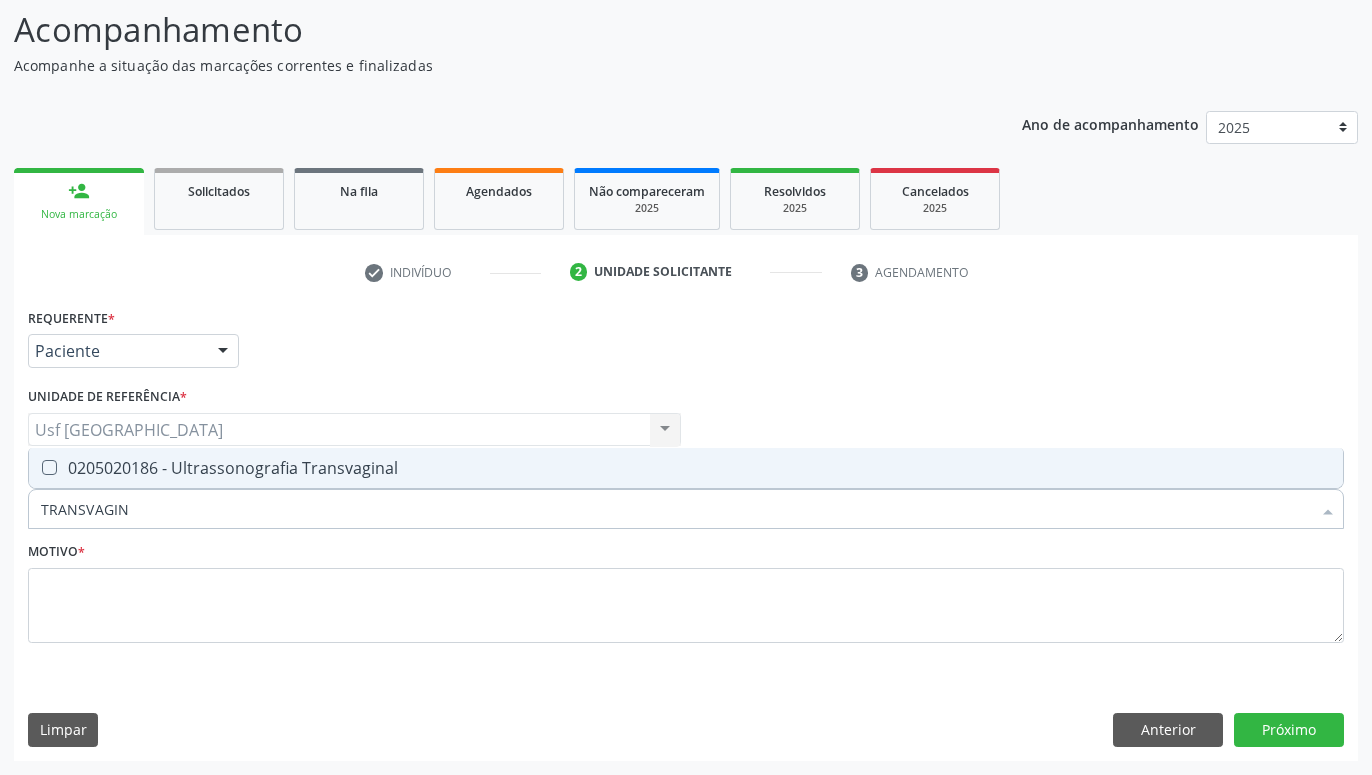 click on "0205020186 - Ultrassonografia Transvaginal" at bounding box center (686, 468) 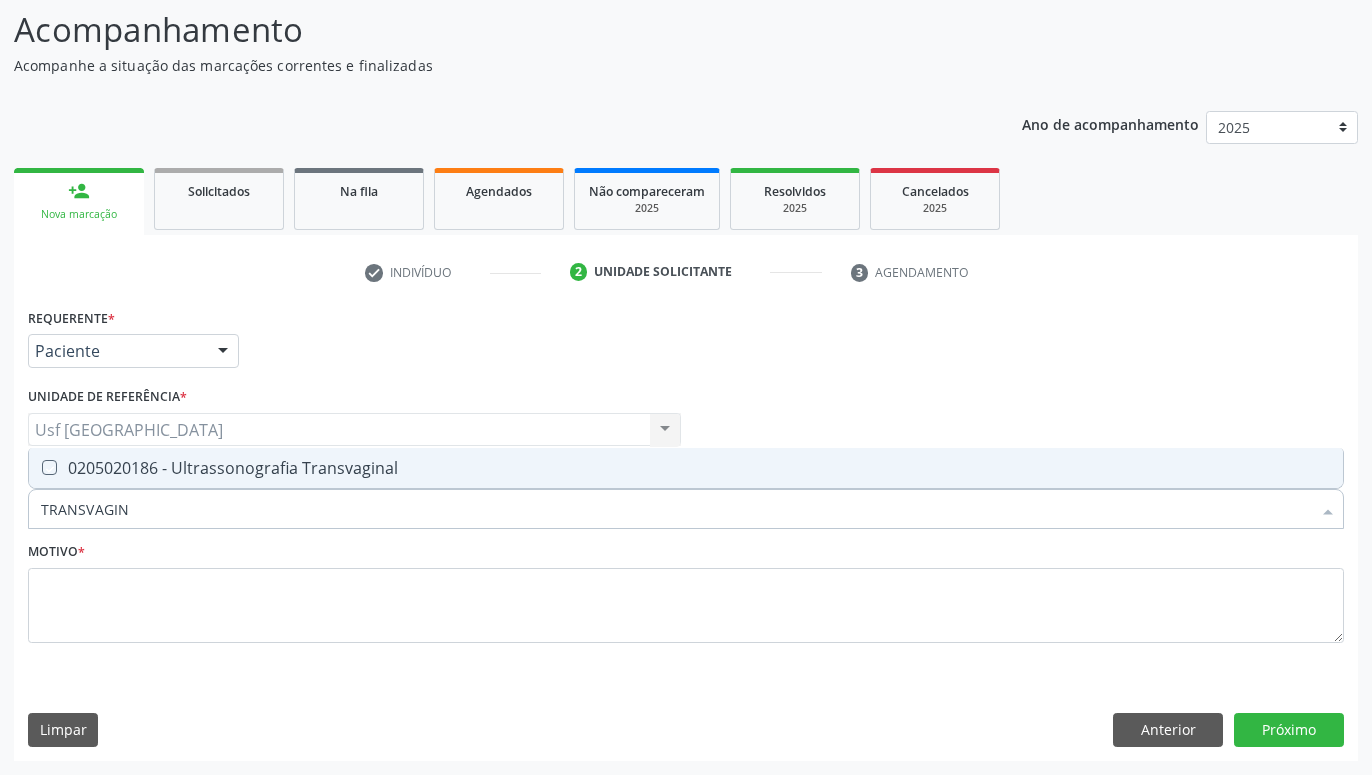 checkbox on "true" 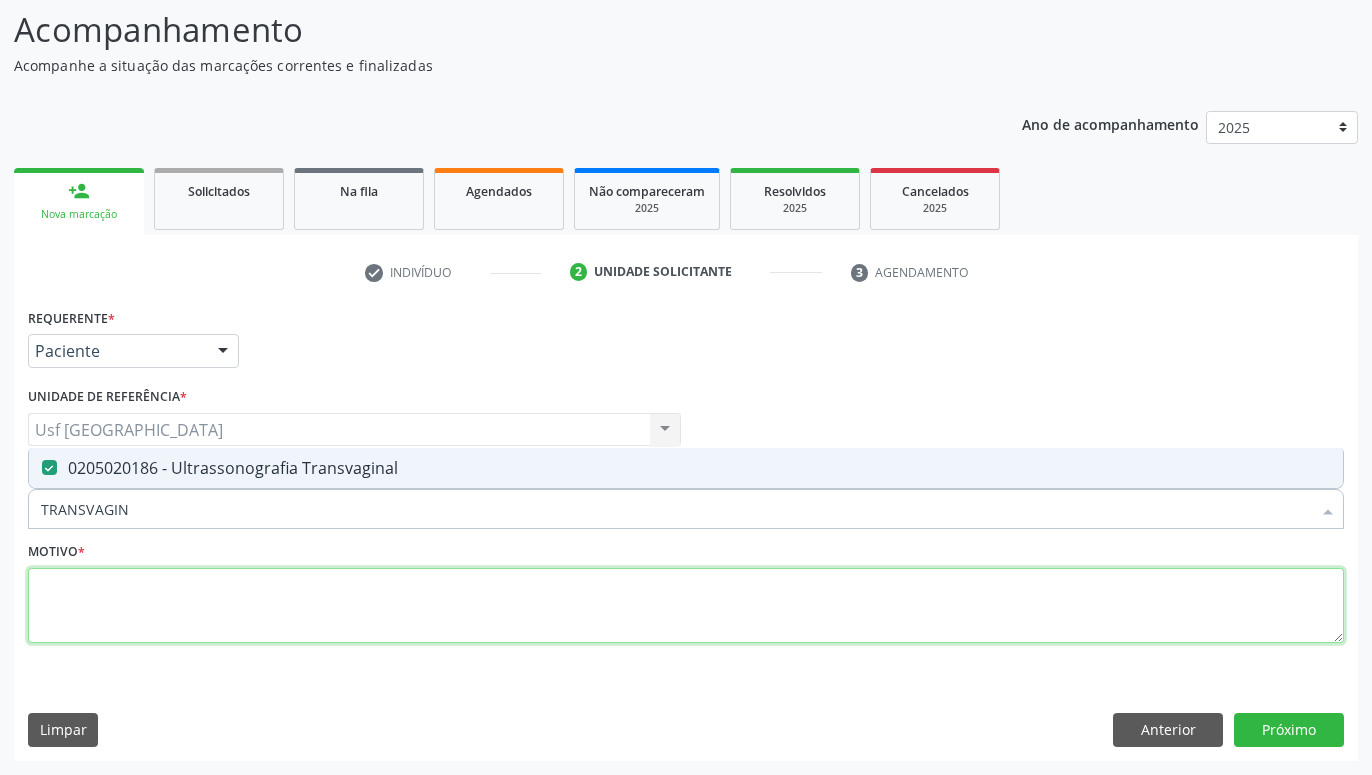 click at bounding box center [686, 606] 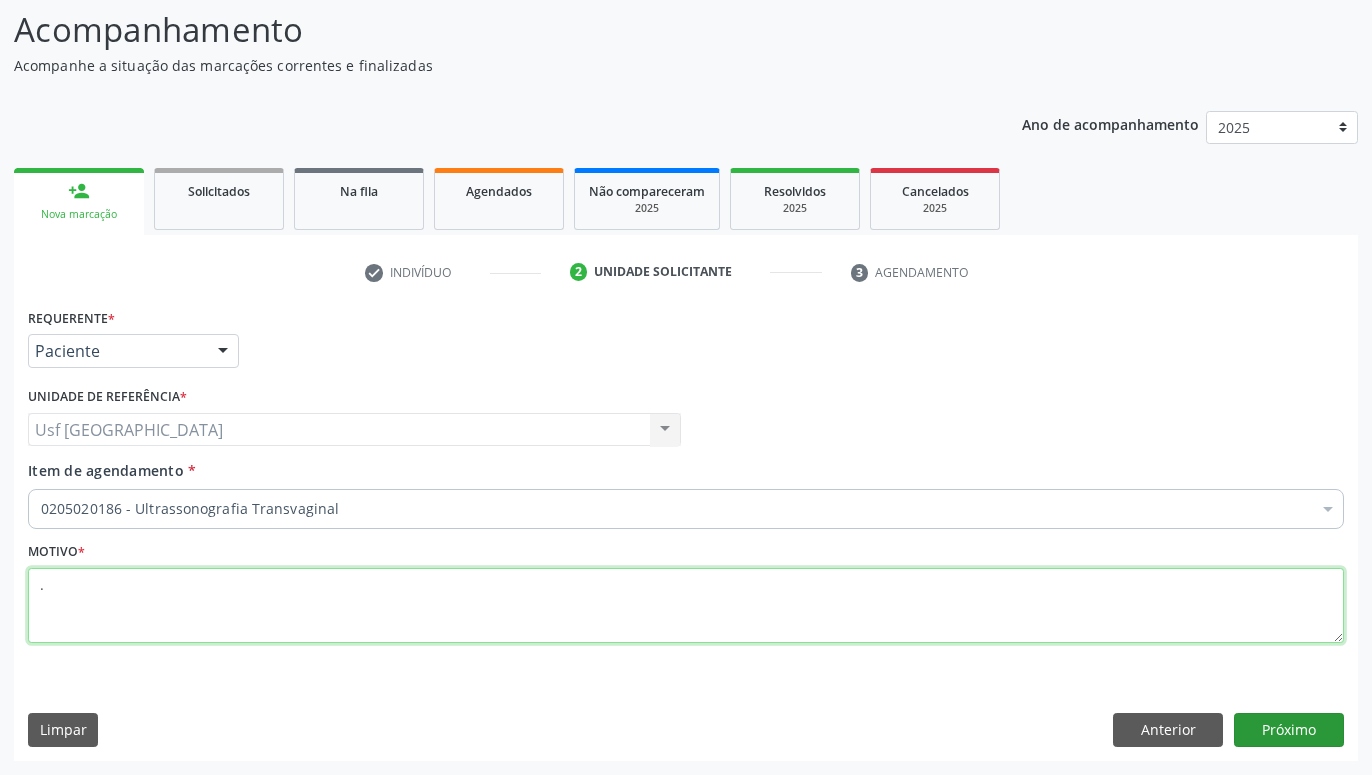 type on "." 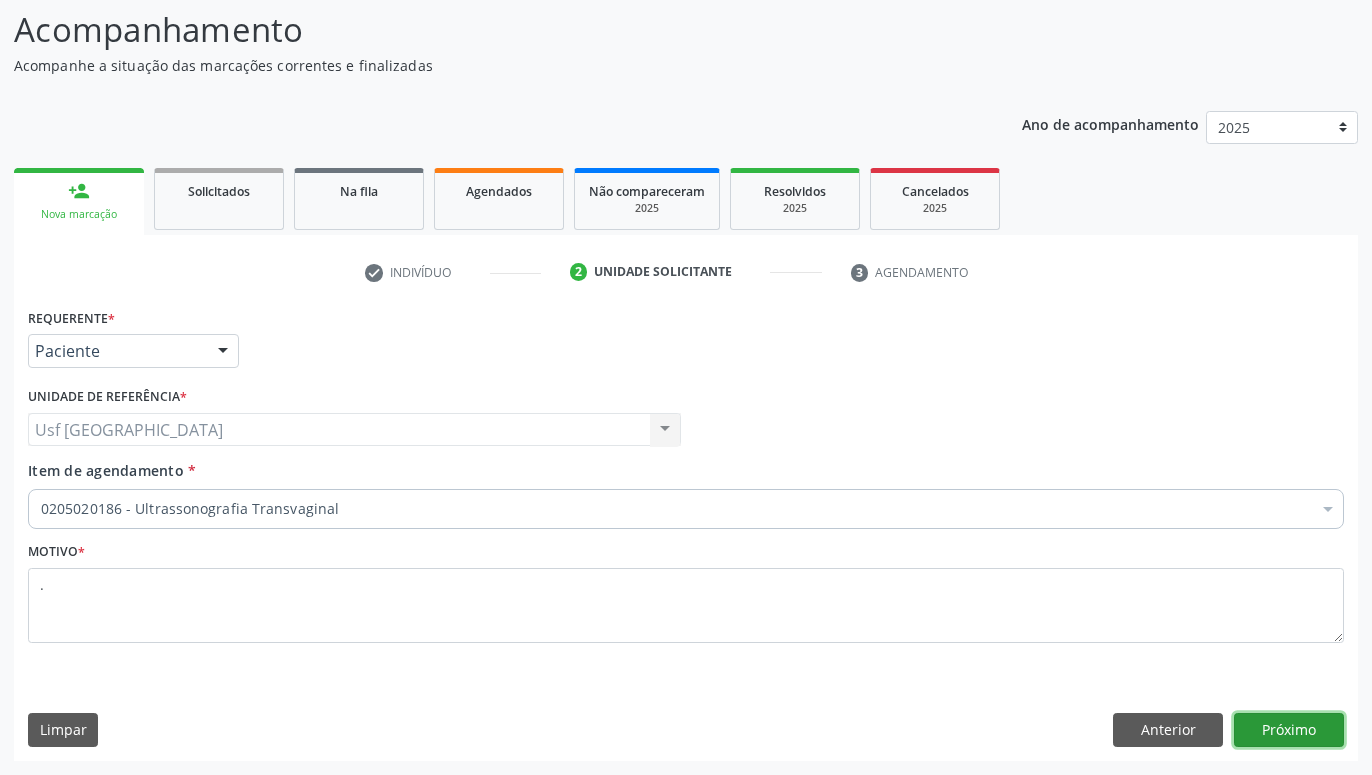 click on "Próximo" at bounding box center (1289, 730) 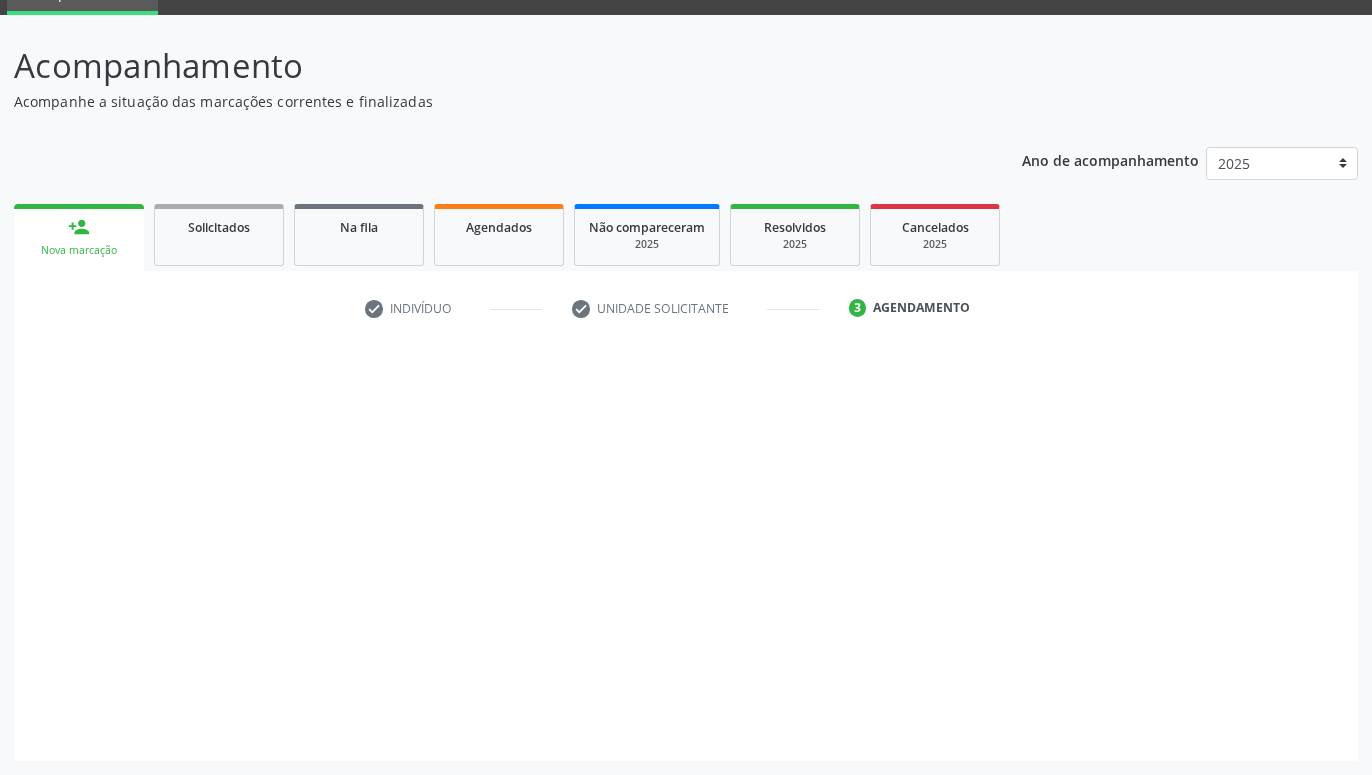 scroll, scrollTop: 95, scrollLeft: 0, axis: vertical 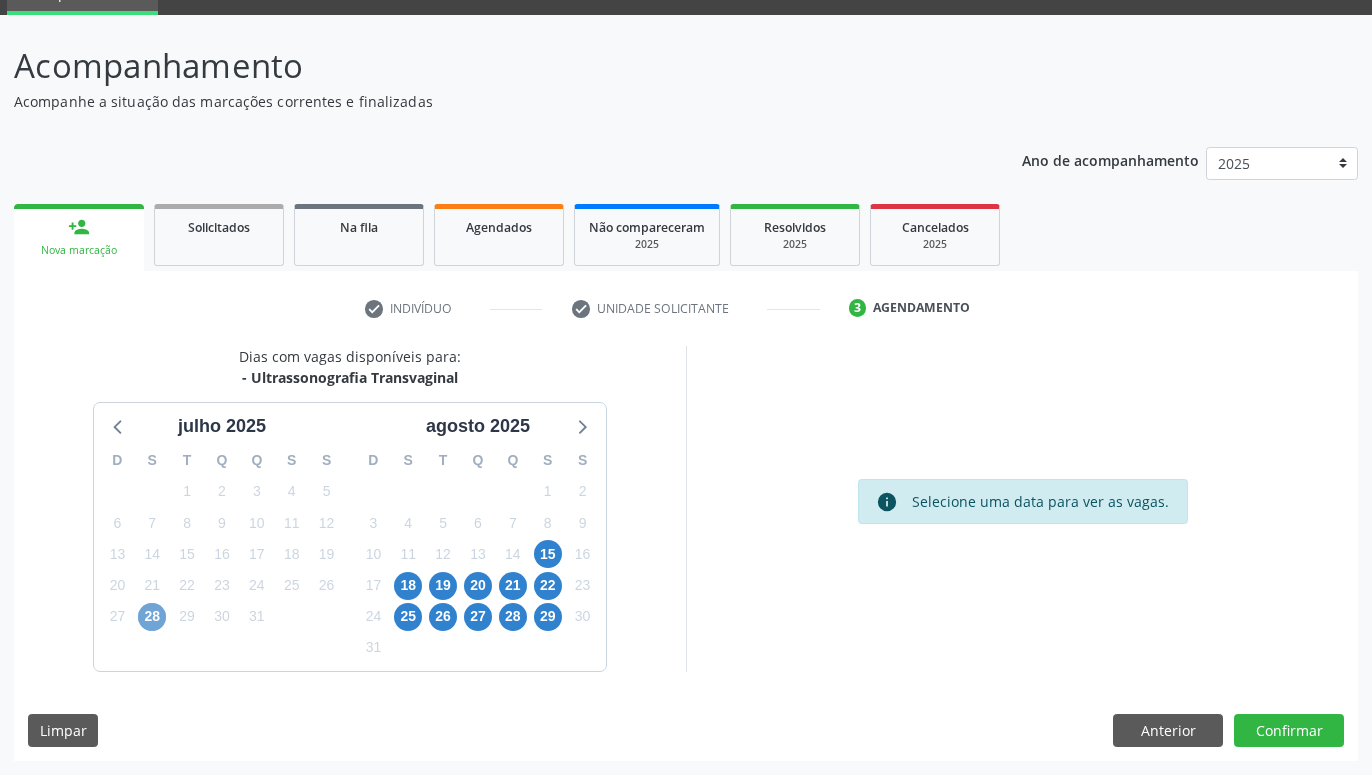 click on "28" at bounding box center [152, 617] 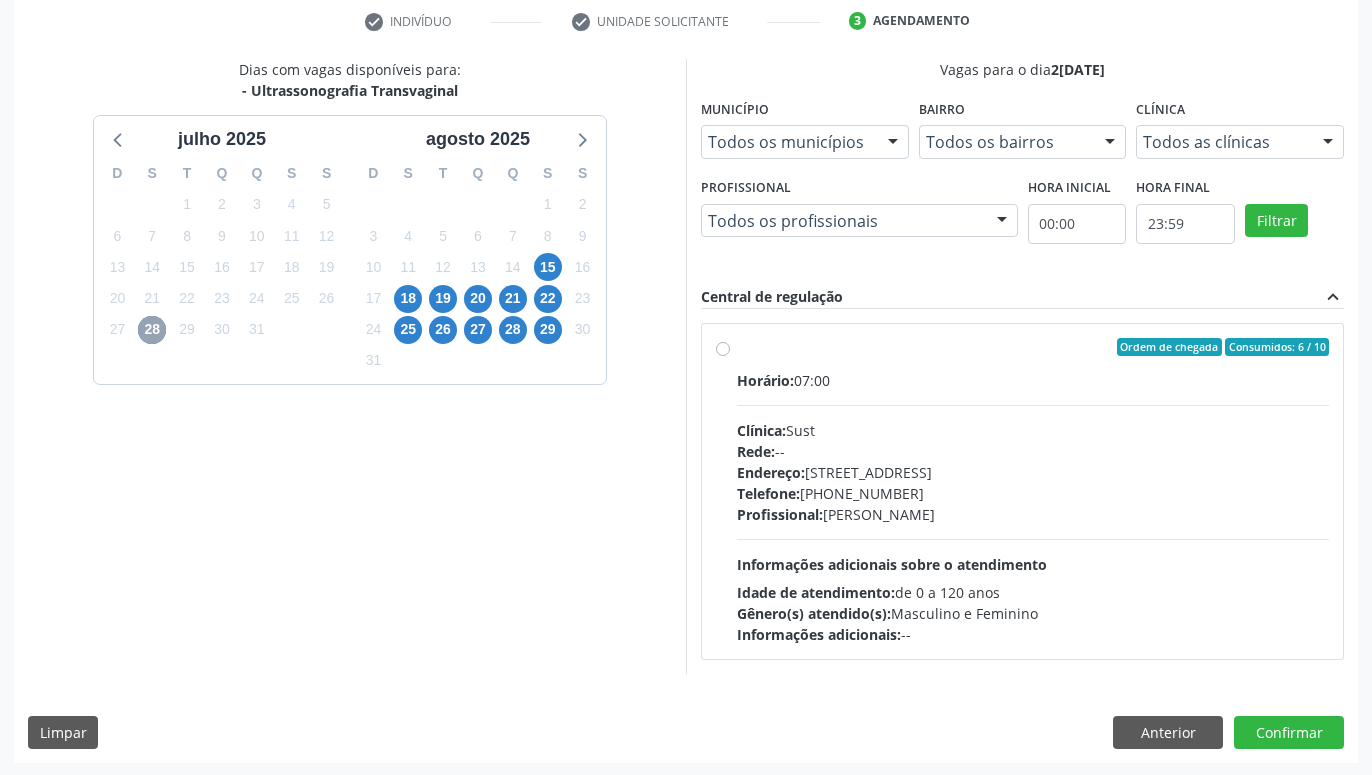 scroll, scrollTop: 384, scrollLeft: 0, axis: vertical 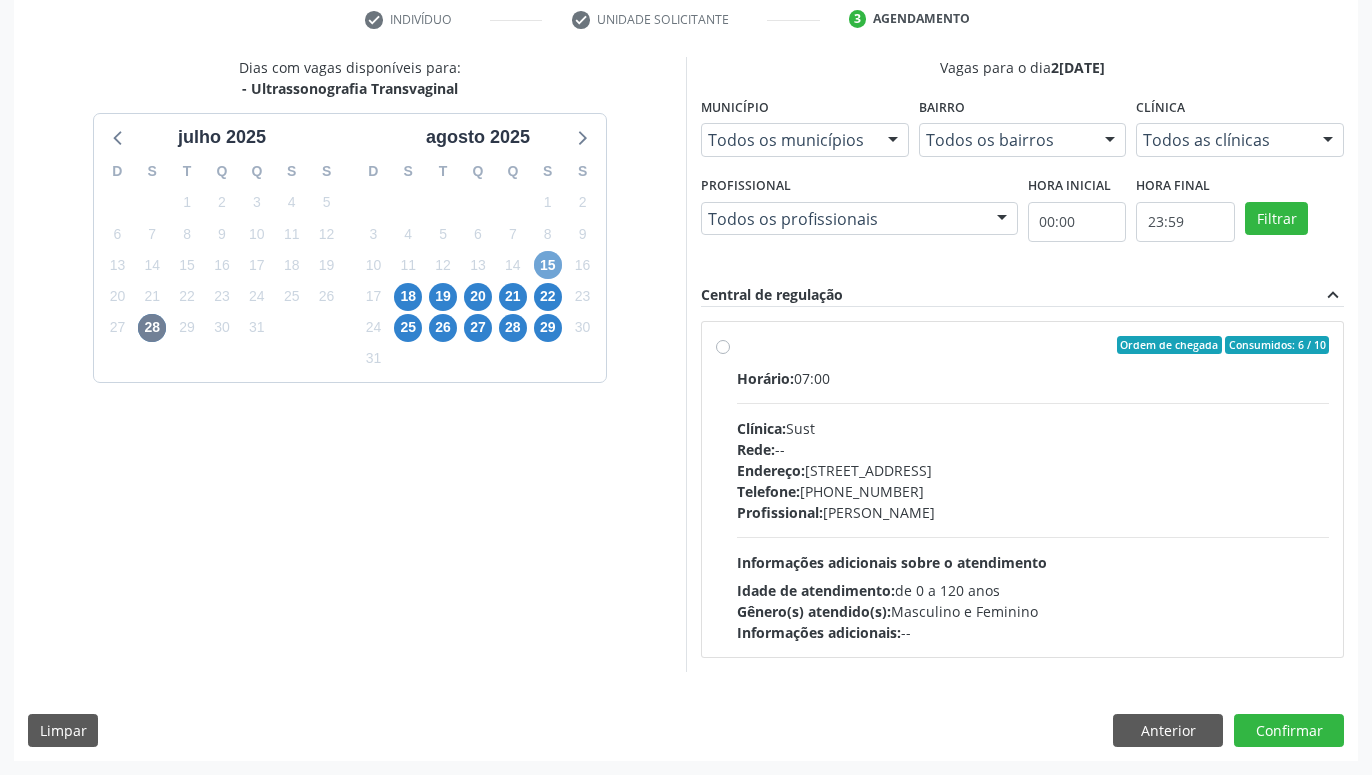 click on "15" at bounding box center [548, 265] 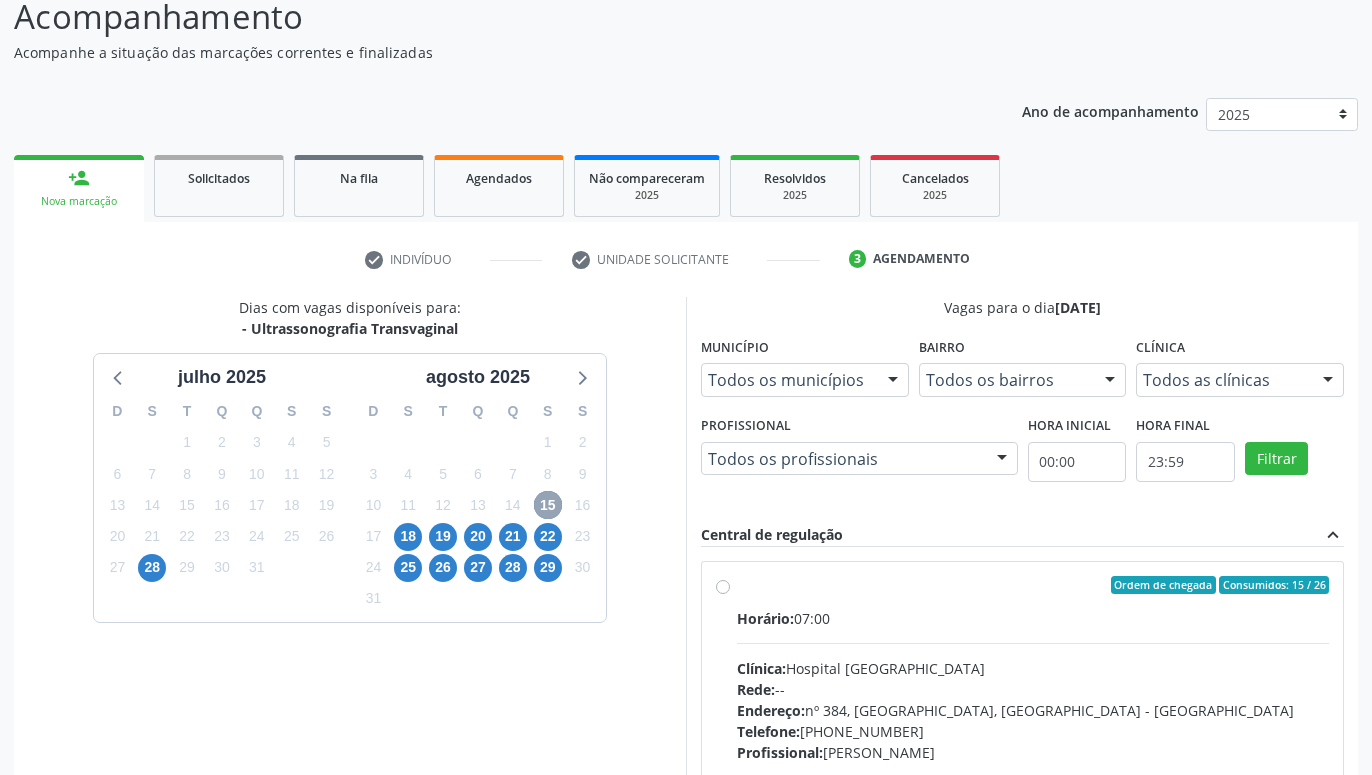 scroll, scrollTop: 197, scrollLeft: 0, axis: vertical 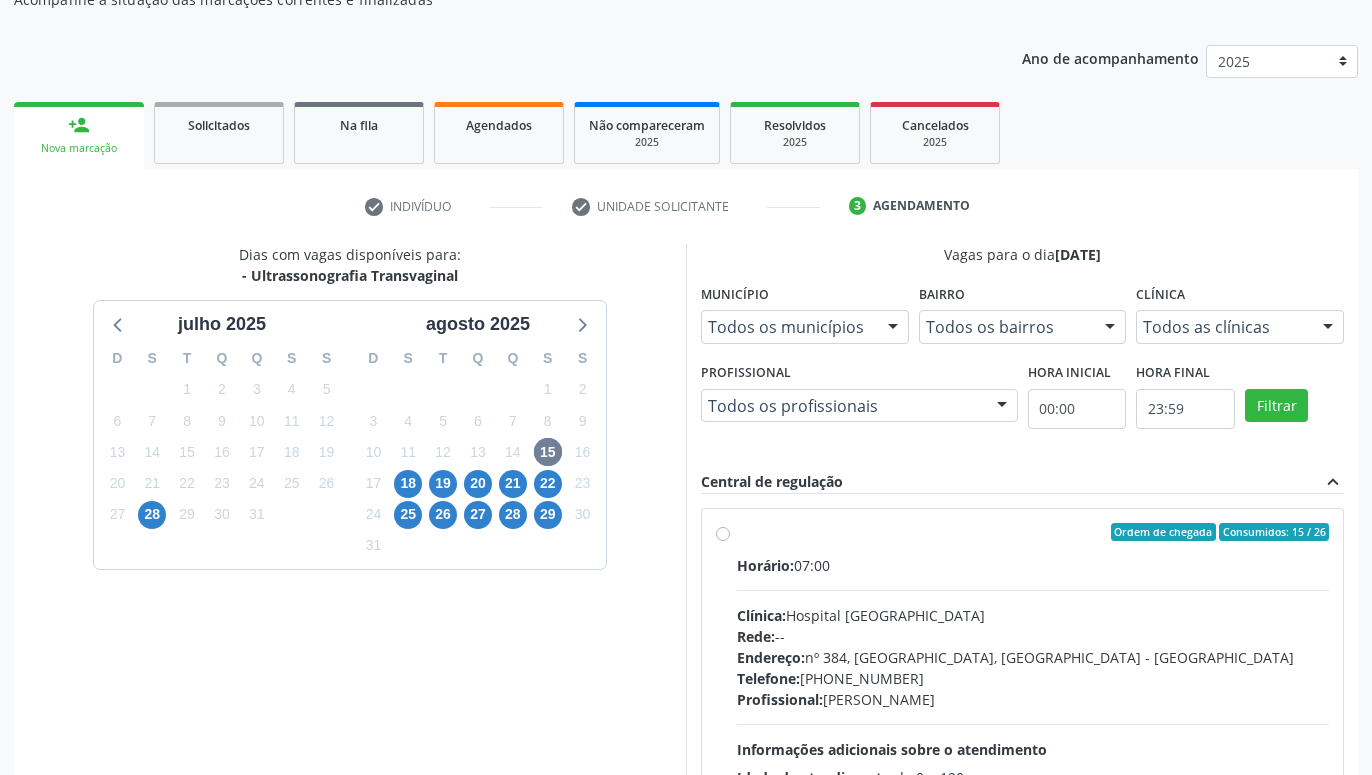 click on "Ordem de chegada
Consumidos: 15 / 26
Horário:   07:00
Clínica:  Hospital [GEOGRAPHIC_DATA]
Rede:
--
Endereço:   [STREET_ADDRESS]
Telefone:   [PHONE_NUMBER]
Profissional:
[PERSON_NAME]
Informações adicionais sobre o atendimento
Idade de atendimento:
de 0 a 120 anos
Gênero(s) atendido(s):
Masculino e Feminino
Informações adicionais:
--" at bounding box center [1033, 676] 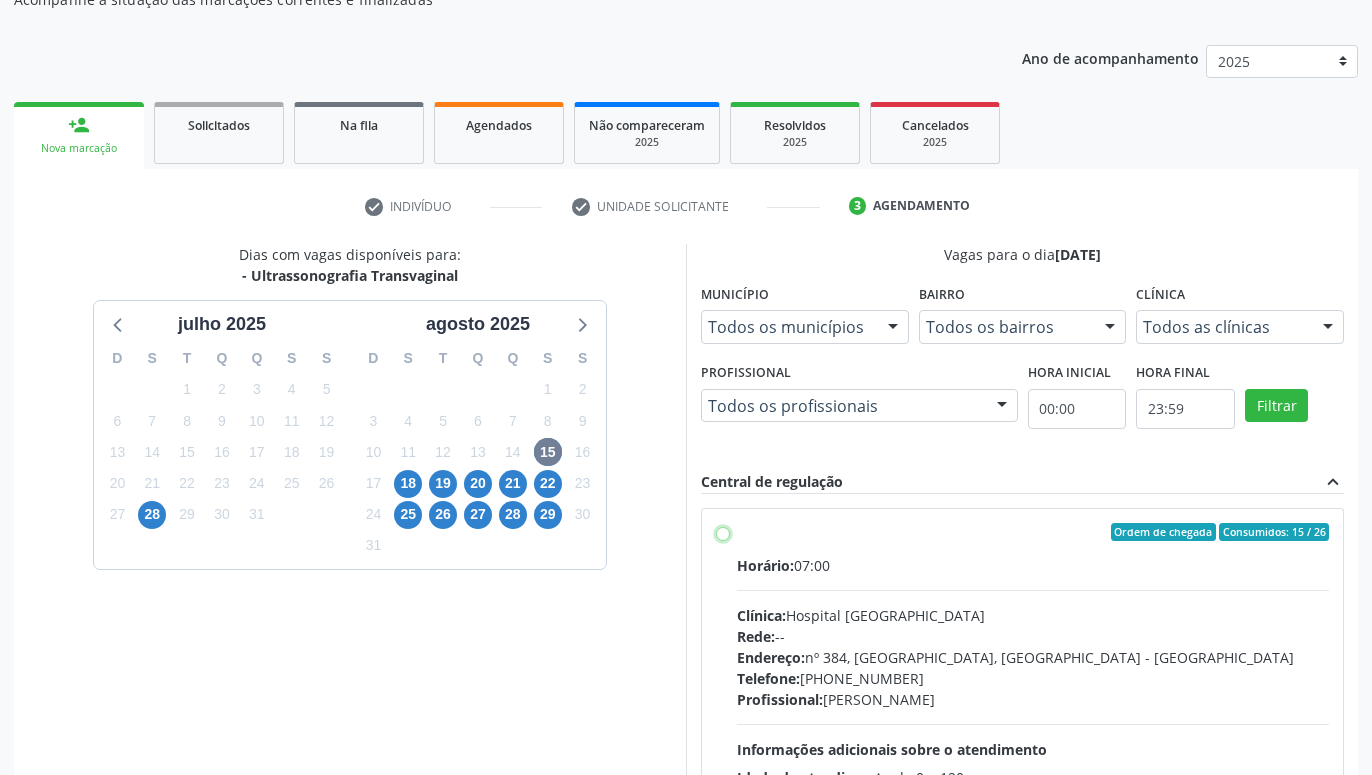 click on "Ordem de chegada
Consumidos: 15 / 26
Horário:   07:00
Clínica:  Hospital [GEOGRAPHIC_DATA]
Rede:
--
Endereço:   [STREET_ADDRESS]
Telefone:   [PHONE_NUMBER]
Profissional:
[PERSON_NAME]
Informações adicionais sobre o atendimento
Idade de atendimento:
de 0 a 120 anos
Gênero(s) atendido(s):
Masculino e Feminino
Informações adicionais:
--" at bounding box center (723, 532) 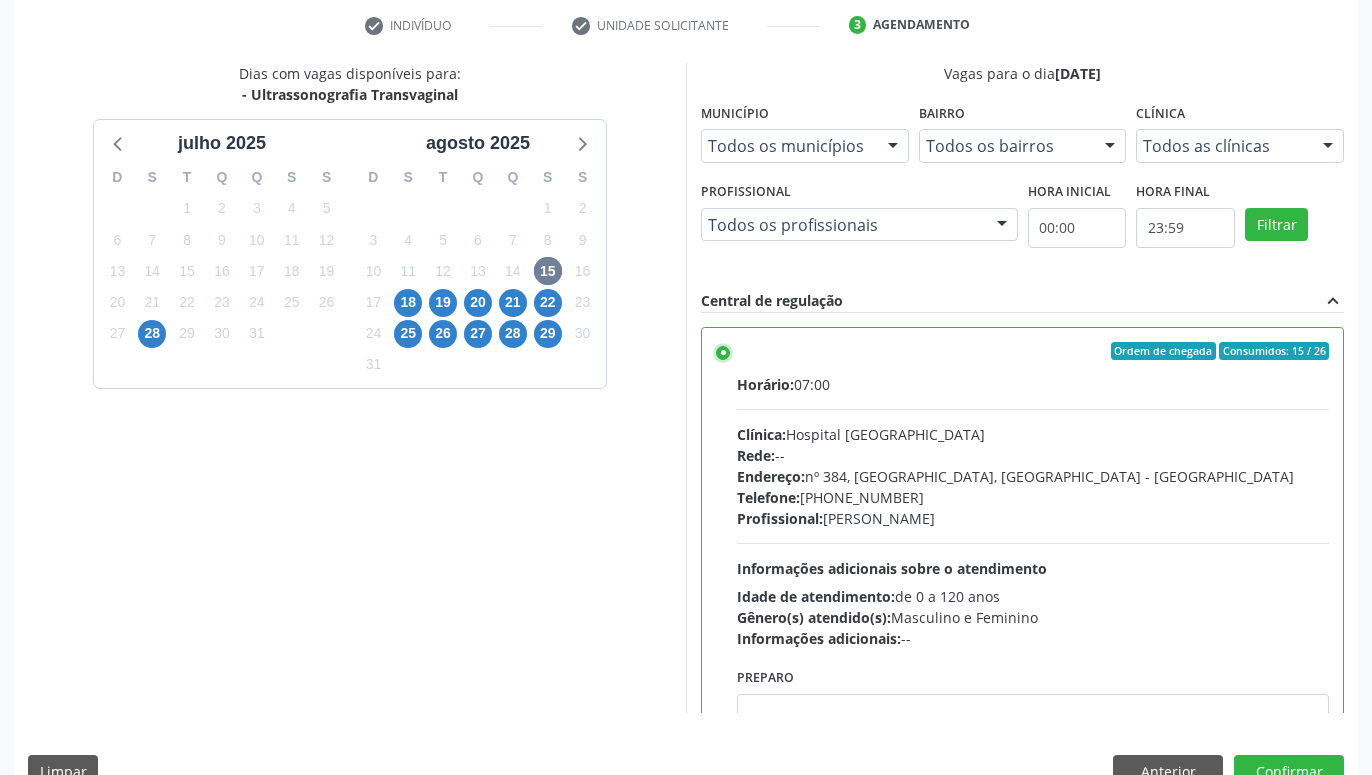 scroll, scrollTop: 420, scrollLeft: 0, axis: vertical 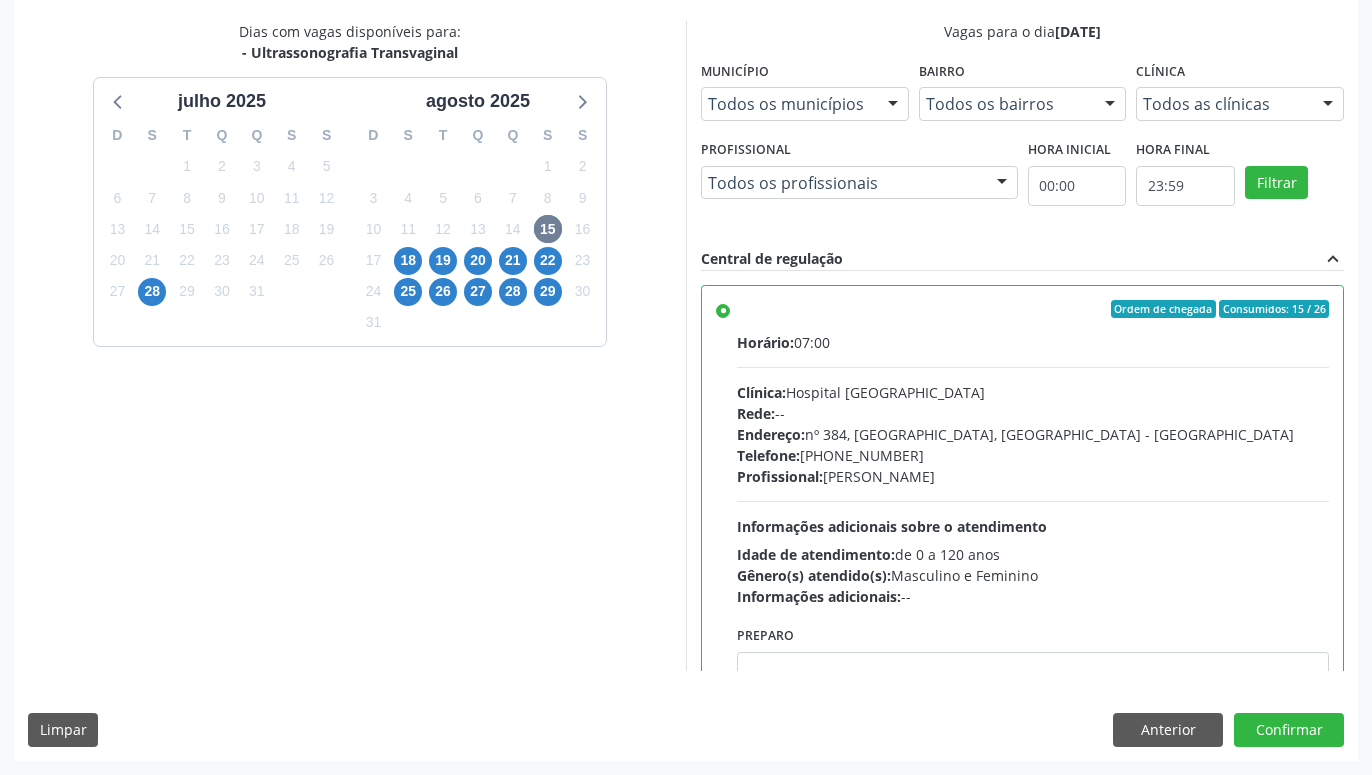 click on "18" at bounding box center (408, 260) 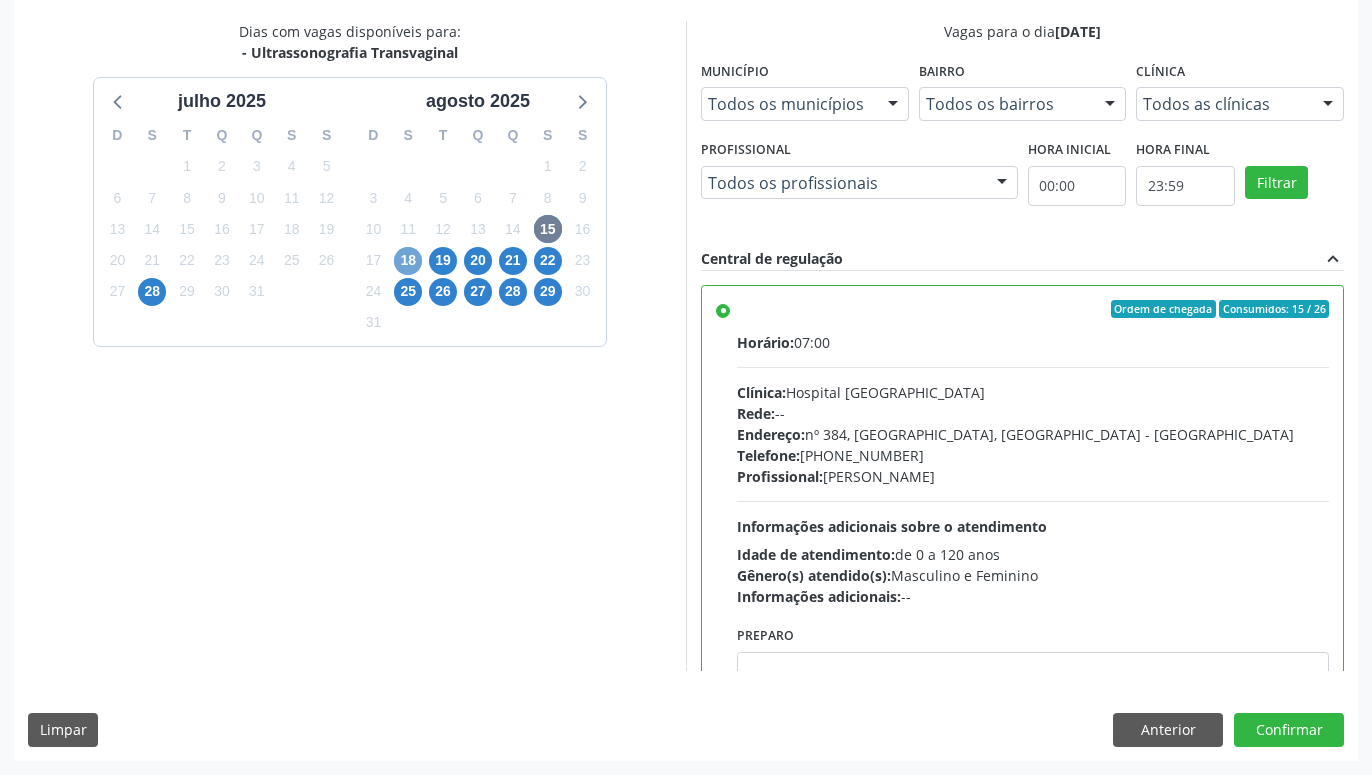 click on "18" at bounding box center [408, 261] 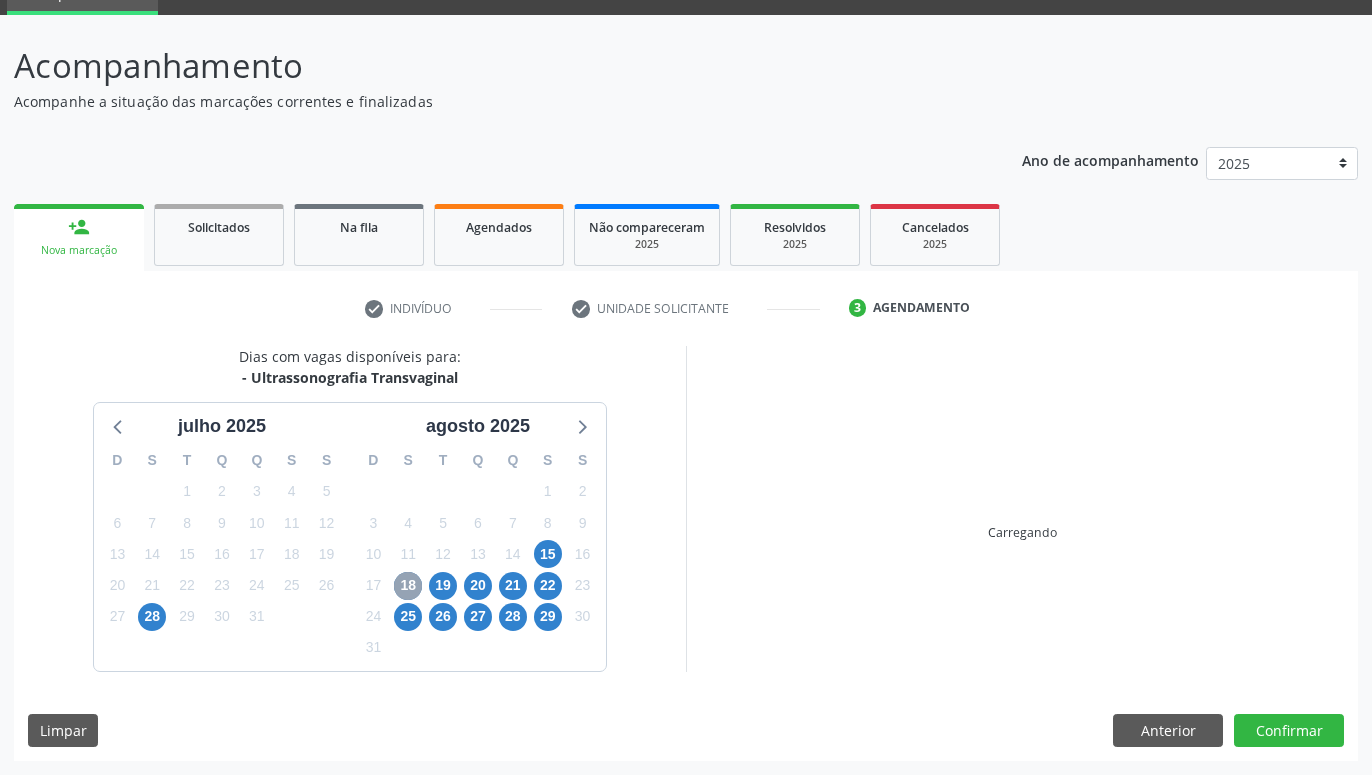 scroll, scrollTop: 95, scrollLeft: 0, axis: vertical 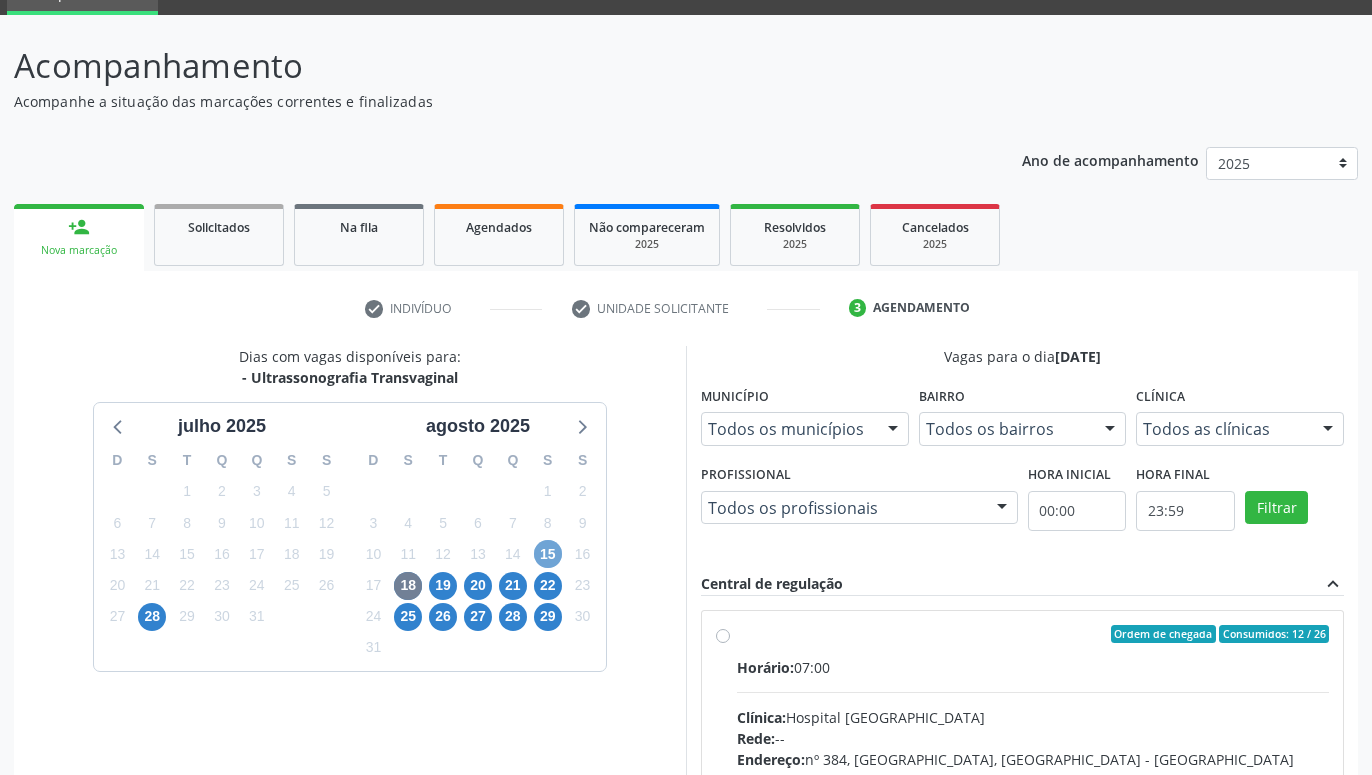 click on "15" at bounding box center [548, 554] 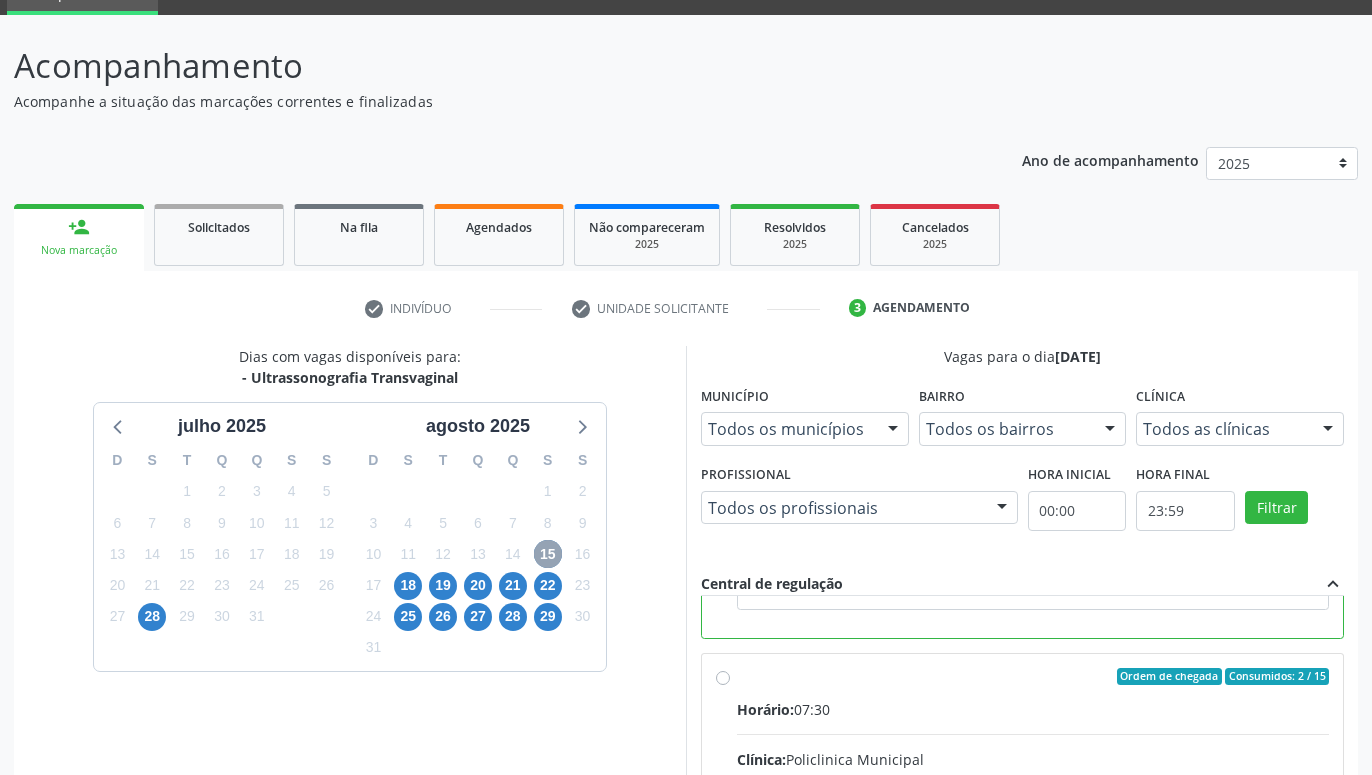 scroll, scrollTop: 450, scrollLeft: 0, axis: vertical 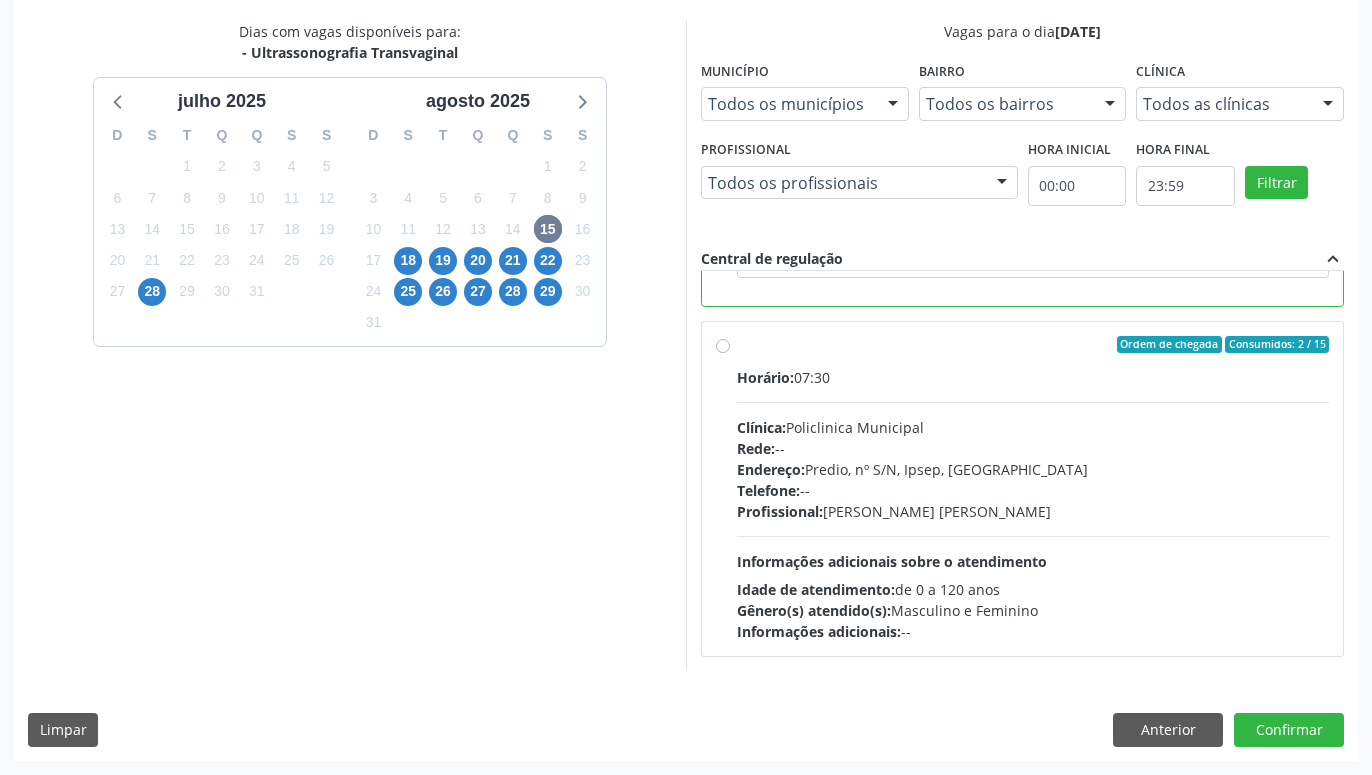 click on "Ordem de chegada
Consumidos: 2 / 15
Horário:   07:30
Clínica:  Policlinica Municipal
Rede:
--
Endereço:   Predio, nº S/N, Ipsep, [GEOGRAPHIC_DATA] - PE
Telefone:   --
Profissional:
[PERSON_NAME] [PERSON_NAME]
Informações adicionais sobre o atendimento
Idade de atendimento:
de 0 a 120 anos
Gênero(s) atendido(s):
Masculino e Feminino
Informações adicionais:
--" at bounding box center [1033, 489] 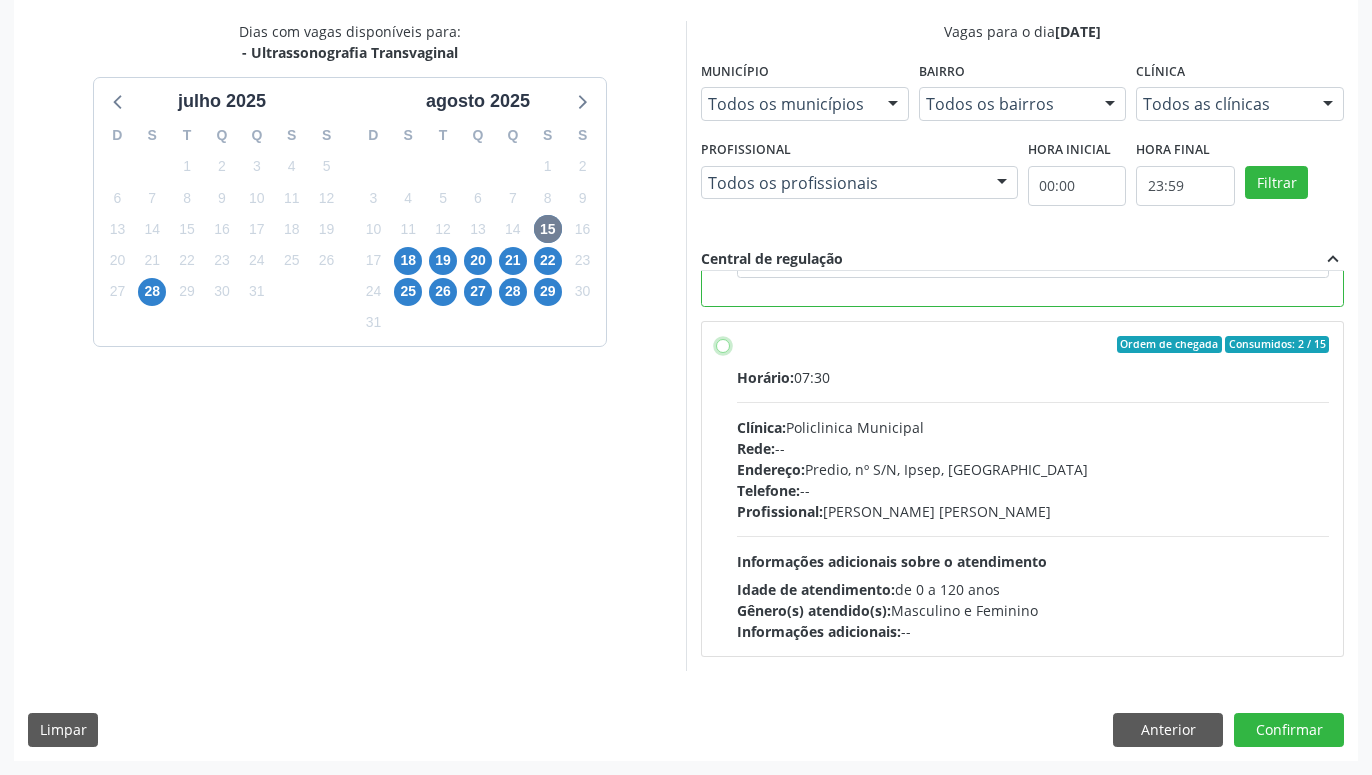 click on "Ordem de chegada
Consumidos: 2 / 15
Horário:   07:30
Clínica:  Policlinica Municipal
Rede:
--
Endereço:   Predio, nº S/N, Ipsep, [GEOGRAPHIC_DATA] - PE
Telefone:   --
Profissional:
[PERSON_NAME] [PERSON_NAME]
Informações adicionais sobre o atendimento
Idade de atendimento:
de 0 a 120 anos
Gênero(s) atendido(s):
Masculino e Feminino
Informações adicionais:
--" at bounding box center (723, 345) 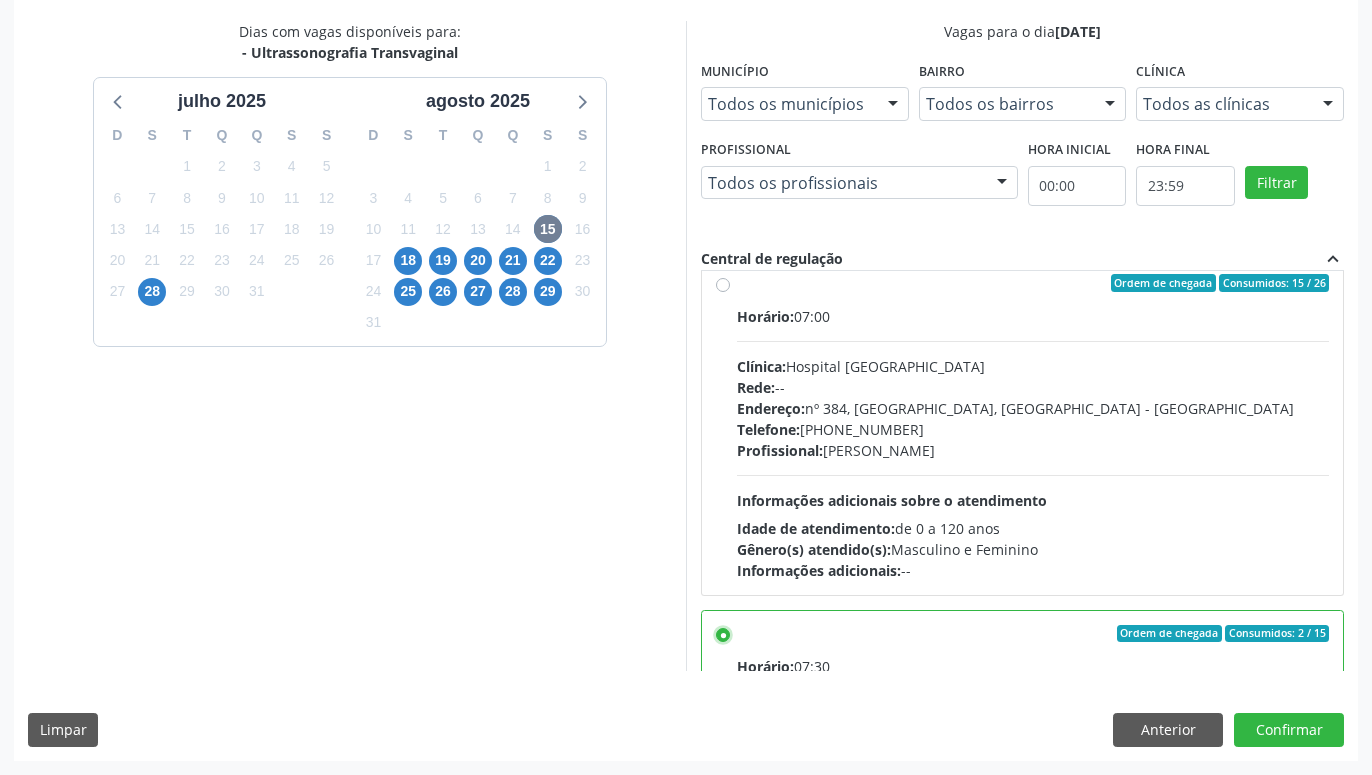 scroll, scrollTop: 0, scrollLeft: 0, axis: both 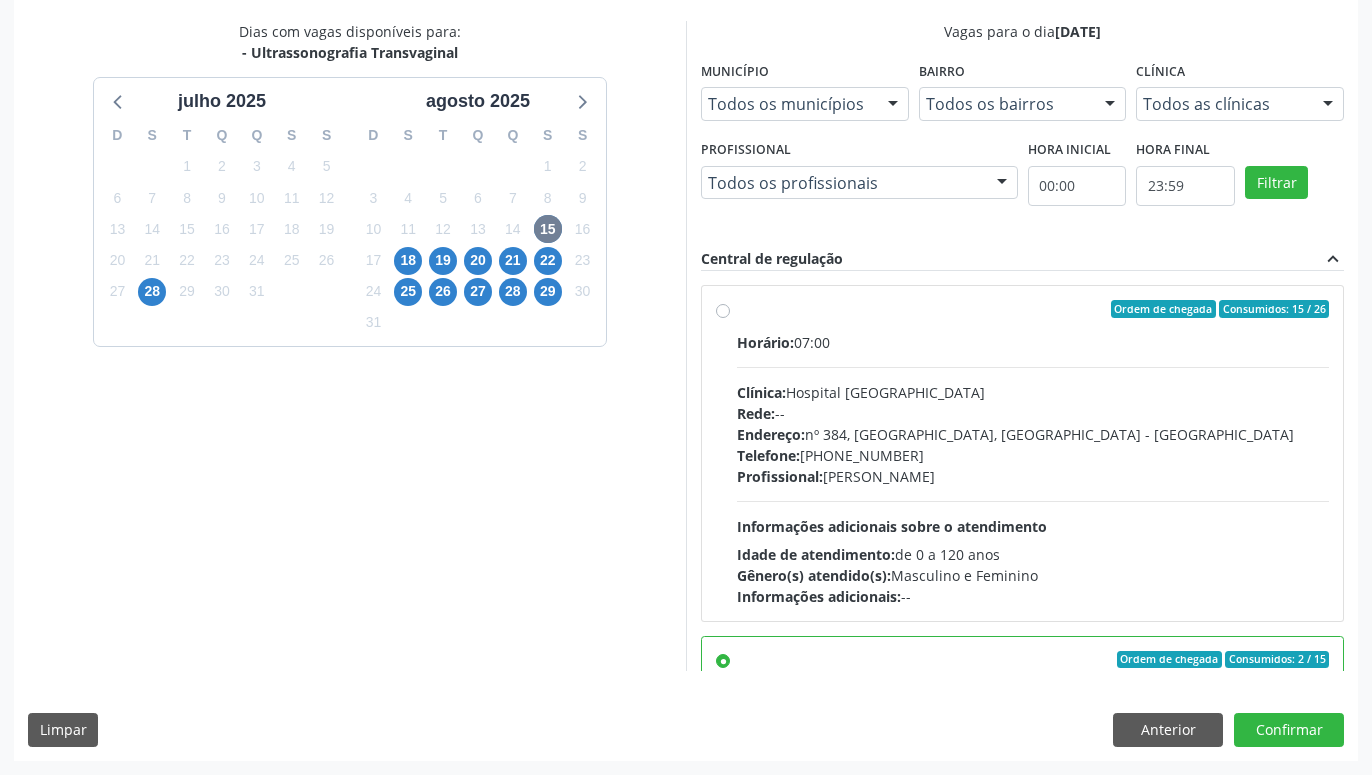 click on "Ordem de chegada
Consumidos: 15 / 26
Horário:   07:00
Clínica:  Hospital [GEOGRAPHIC_DATA]
Rede:
--
Endereço:   [STREET_ADDRESS]
Telefone:   [PHONE_NUMBER]
Profissional:
[PERSON_NAME]
Informações adicionais sobre o atendimento
Idade de atendimento:
de 0 a 120 anos
Gênero(s) atendido(s):
Masculino e Feminino
Informações adicionais:
--" at bounding box center [1033, 453] 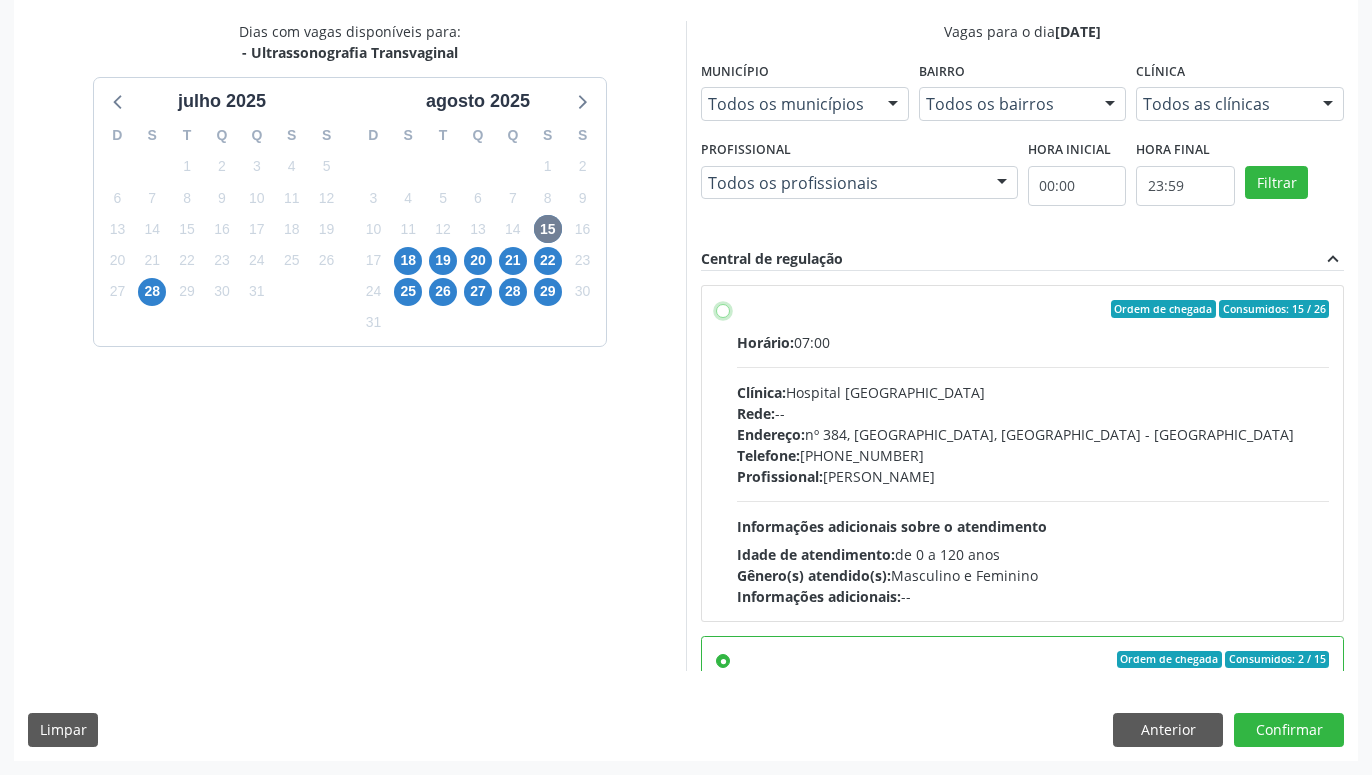 radio on "true" 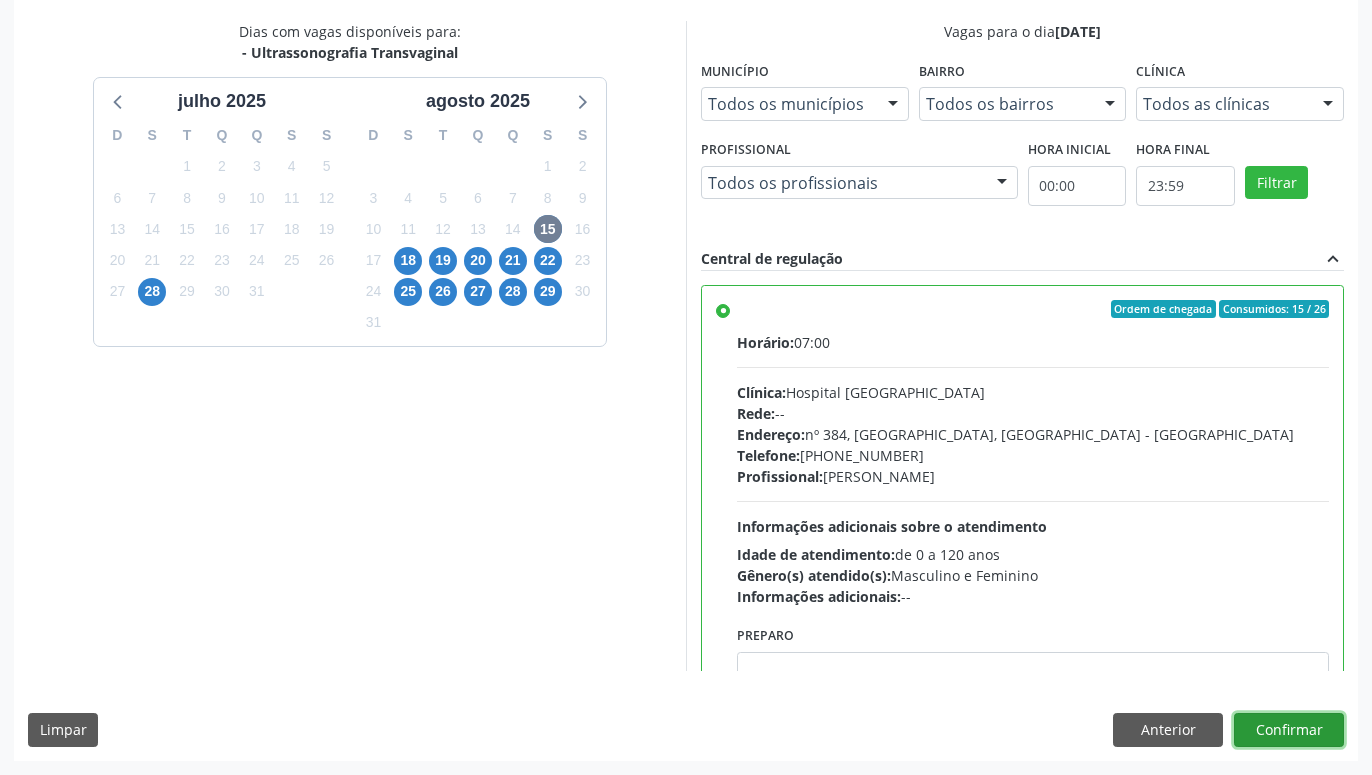 click on "Confirmar" at bounding box center (1289, 730) 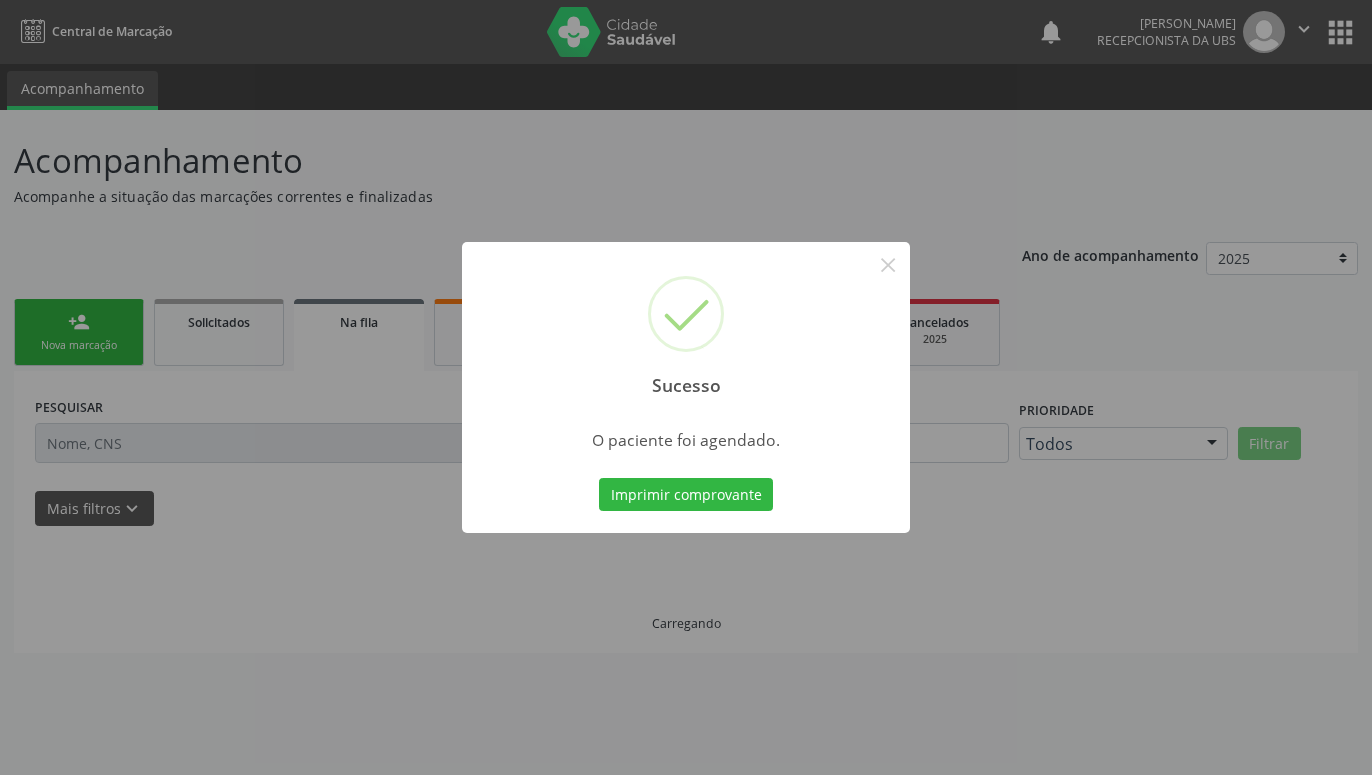scroll, scrollTop: 0, scrollLeft: 0, axis: both 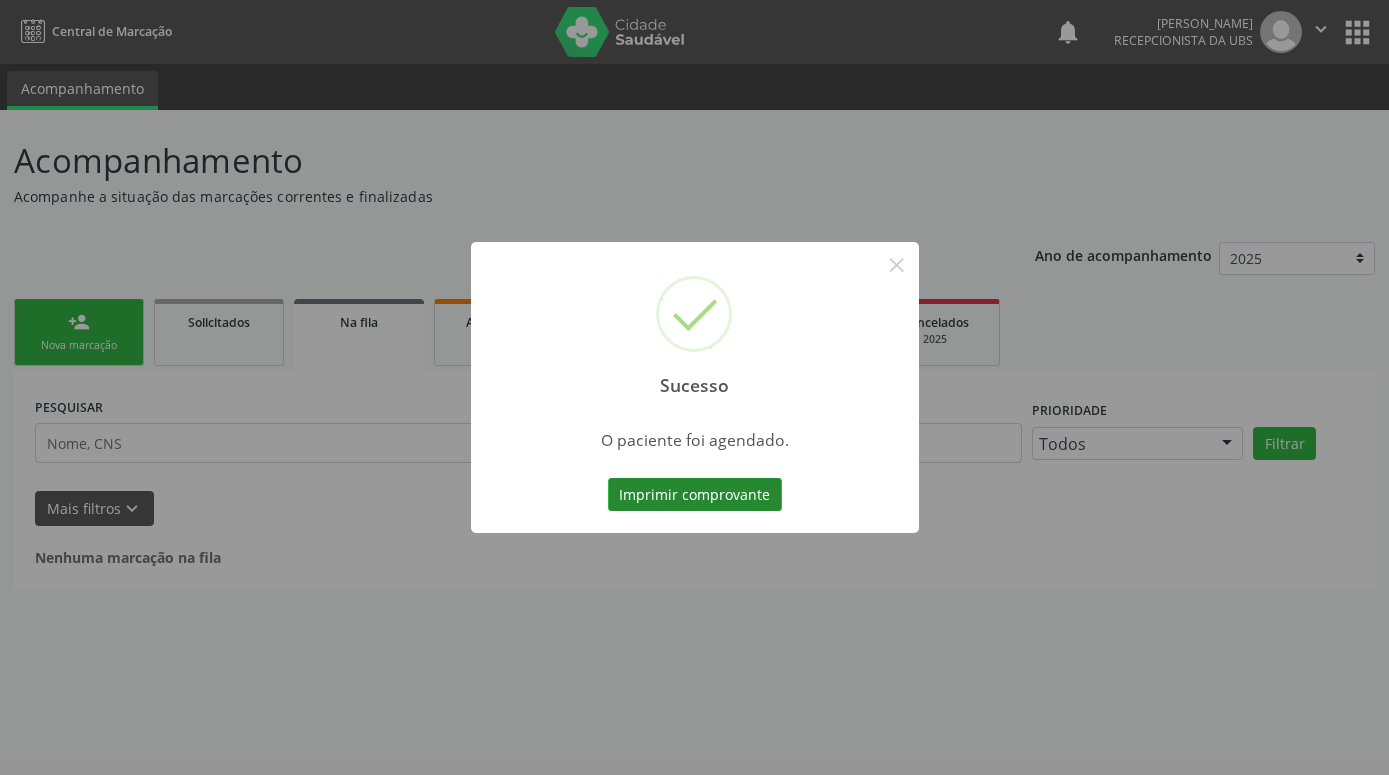 click on "Imprimir comprovante" at bounding box center [695, 495] 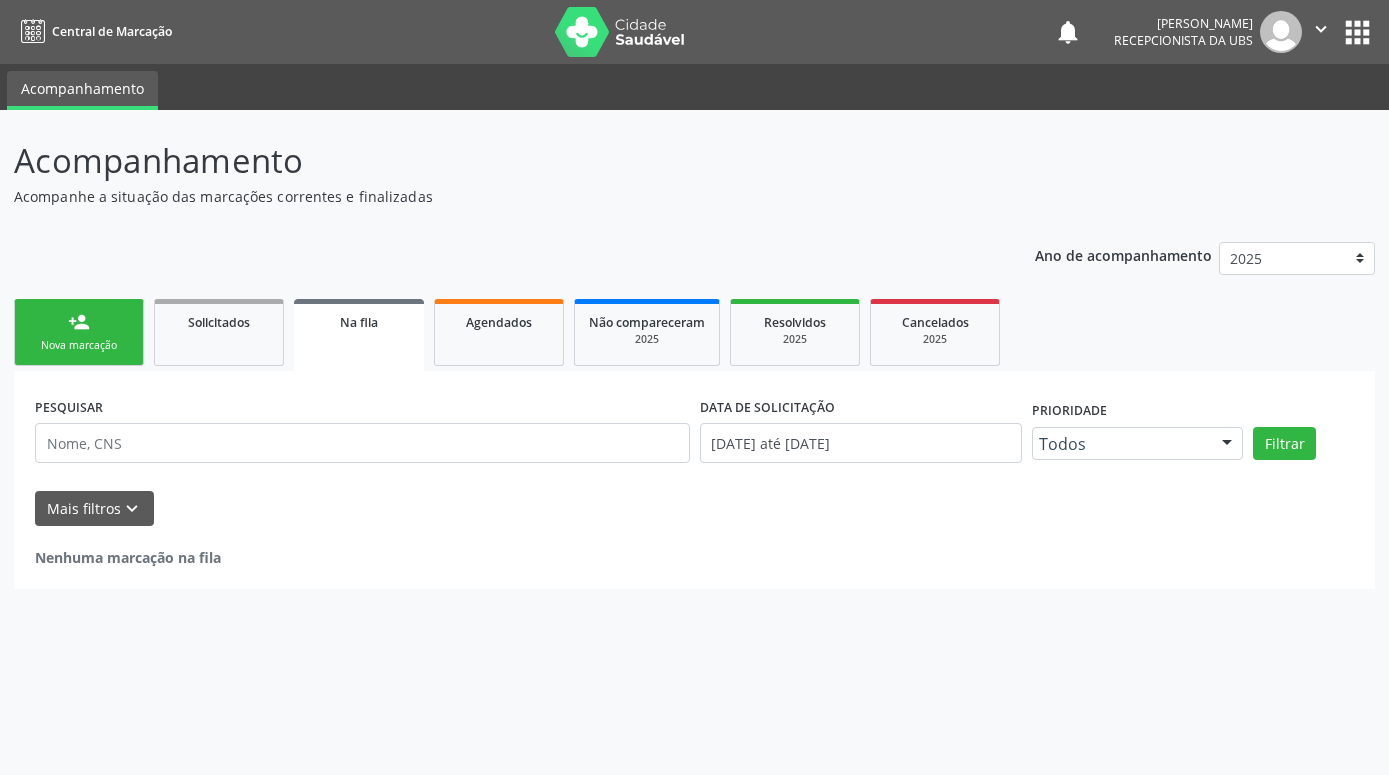 click on "person_add
Nova marcação" at bounding box center [79, 332] 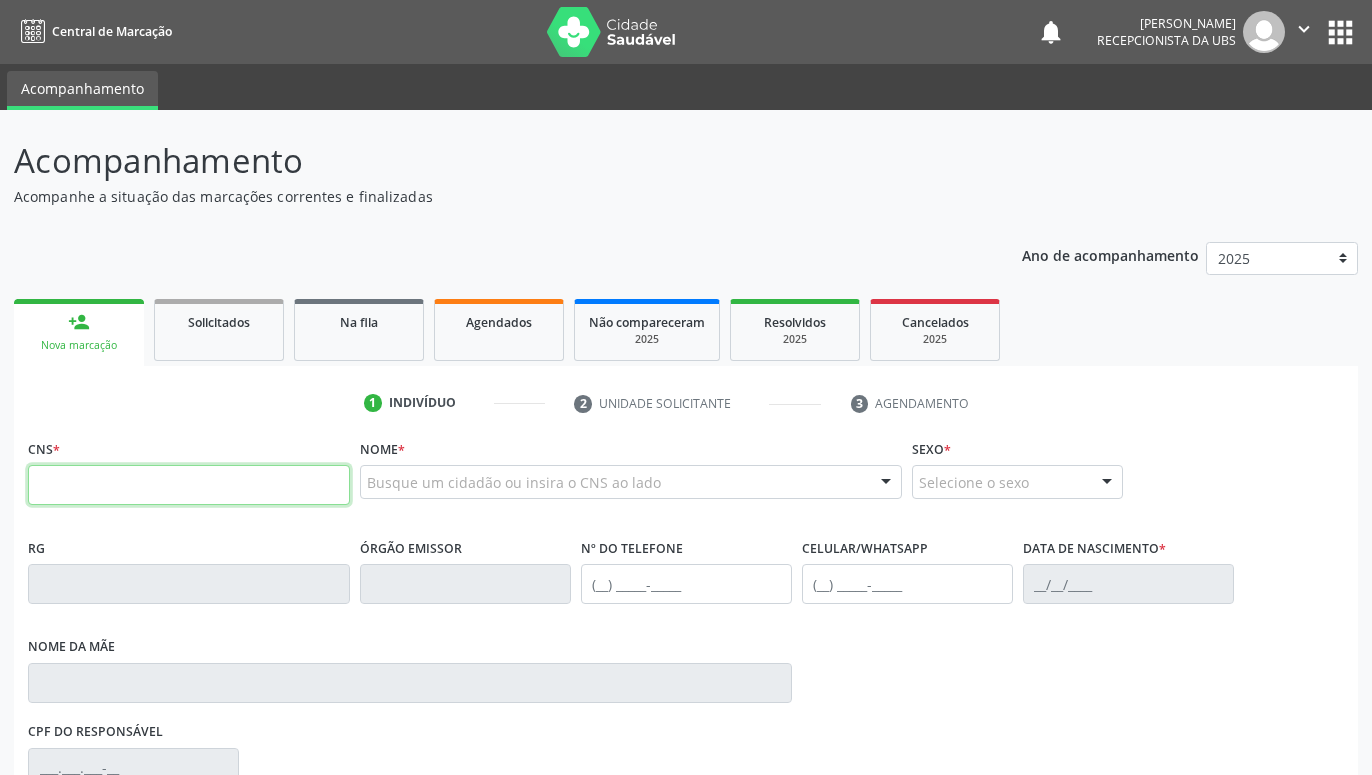 click at bounding box center [189, 485] 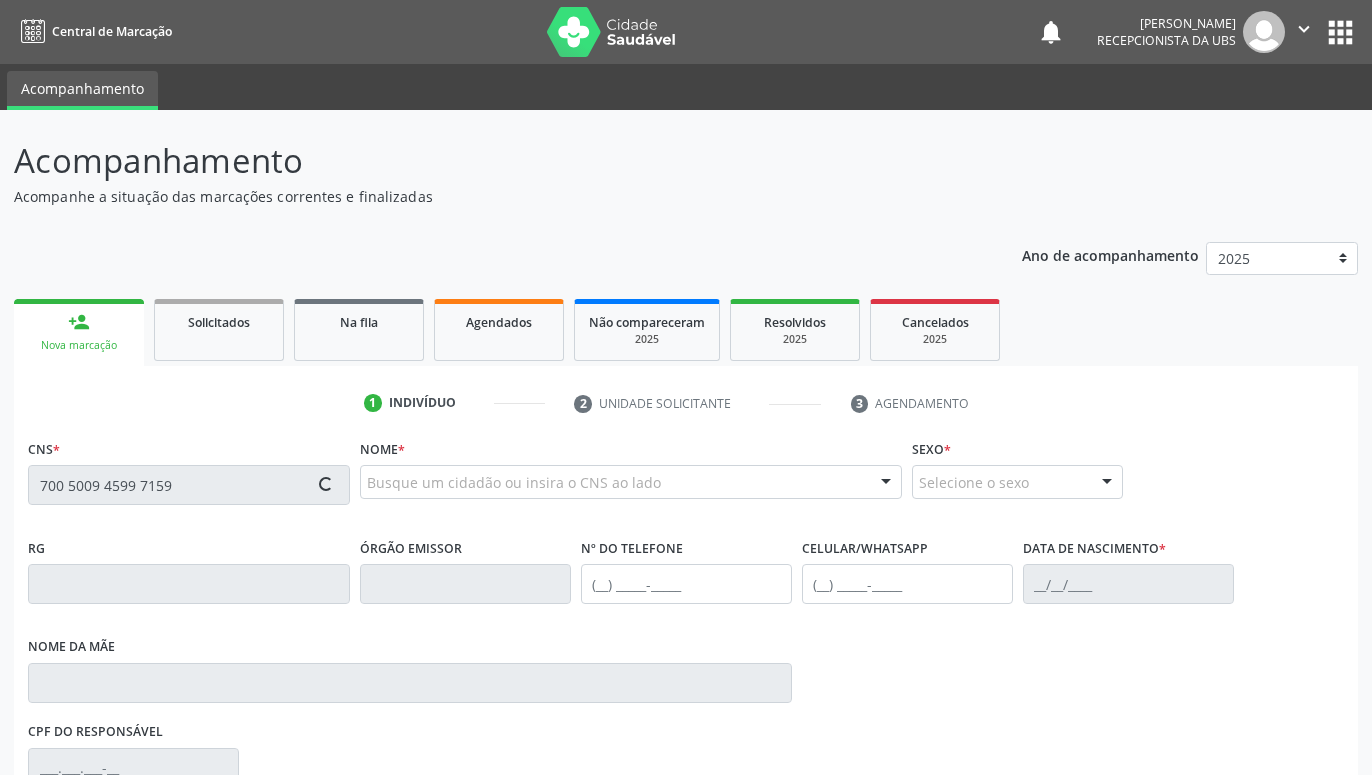type on "700 5009 4599 7159" 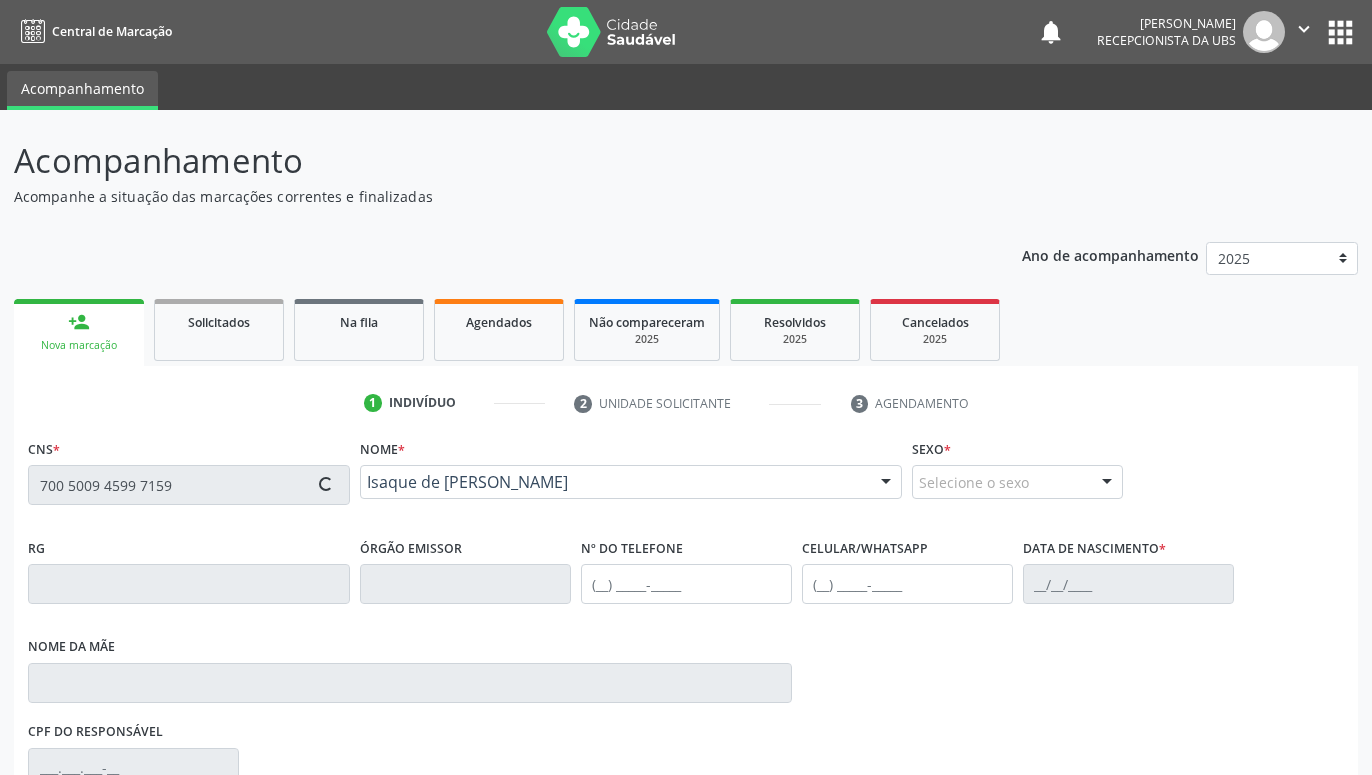 type on "[PHONE_NUMBER]" 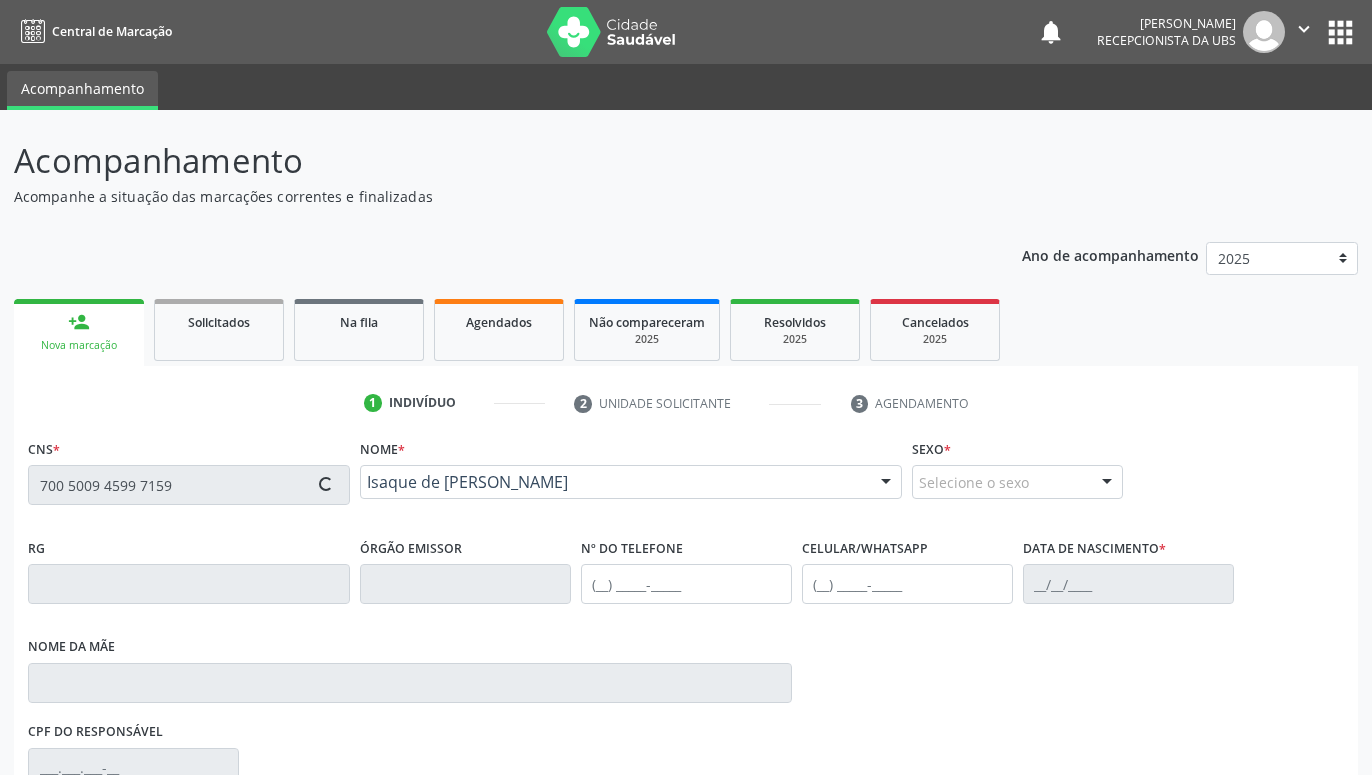 type on "[DATE]" 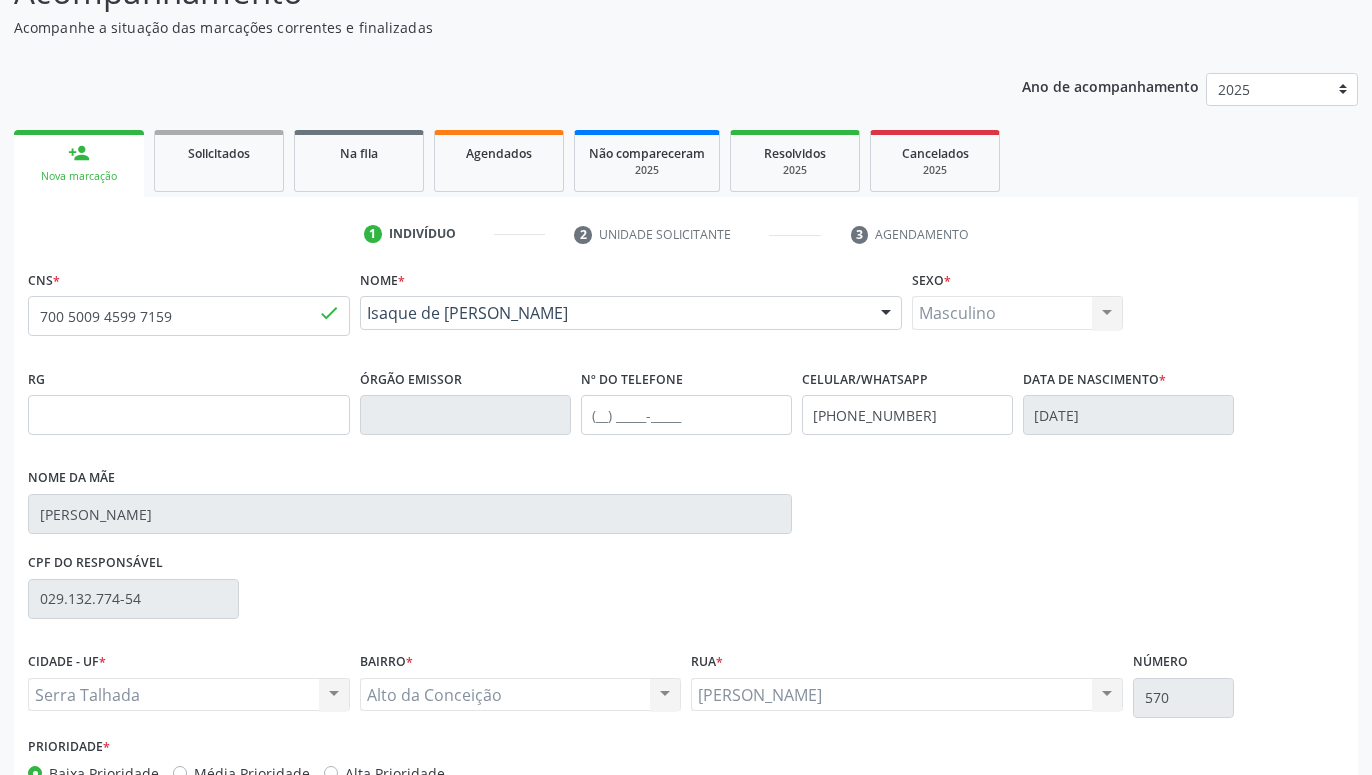 scroll, scrollTop: 295, scrollLeft: 0, axis: vertical 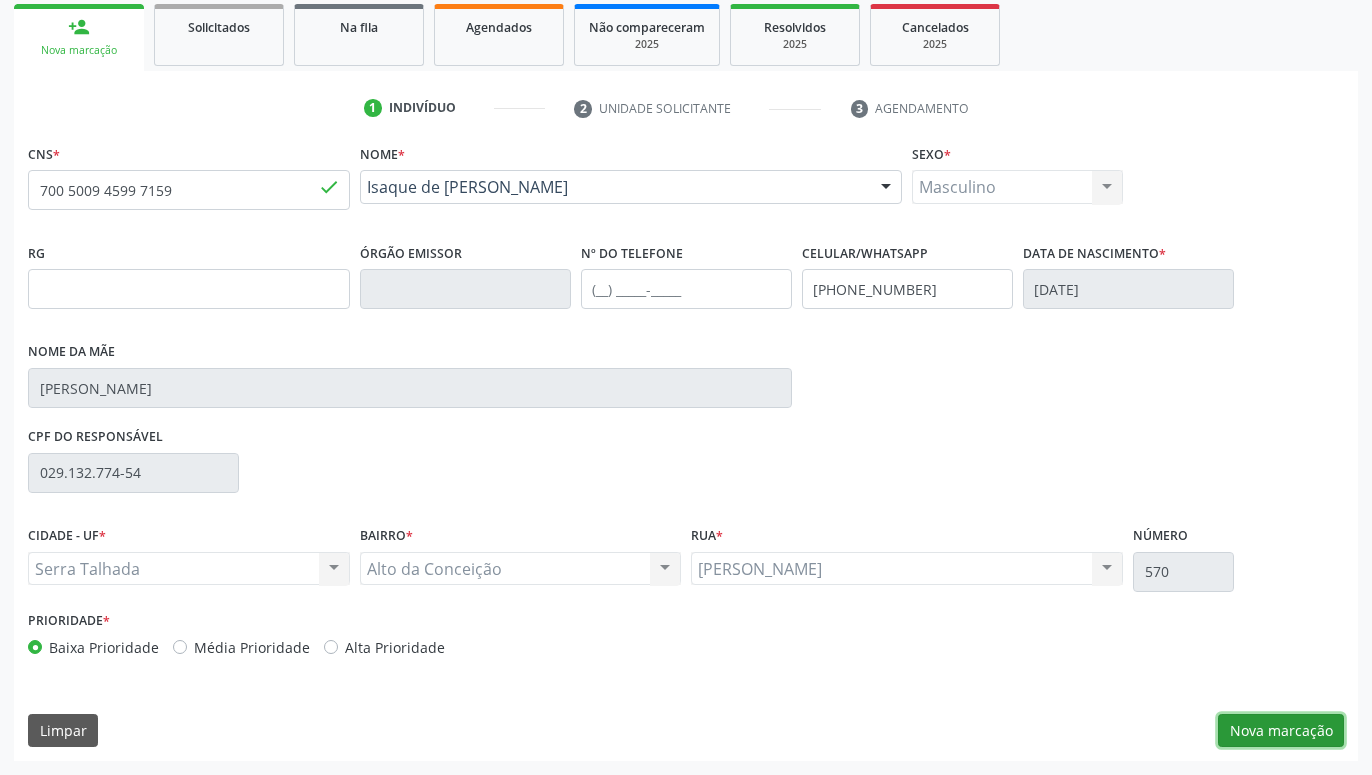 click on "Nova marcação" at bounding box center [1281, 731] 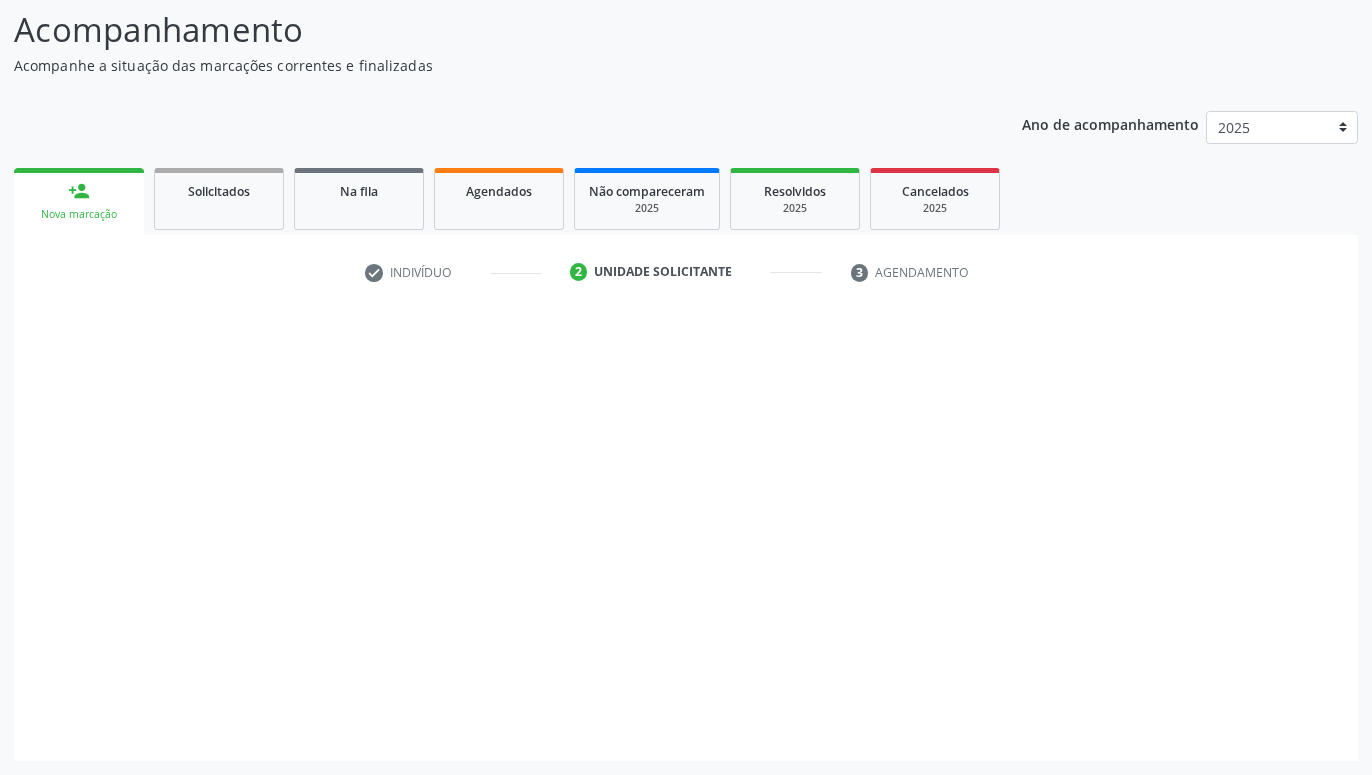 scroll, scrollTop: 131, scrollLeft: 0, axis: vertical 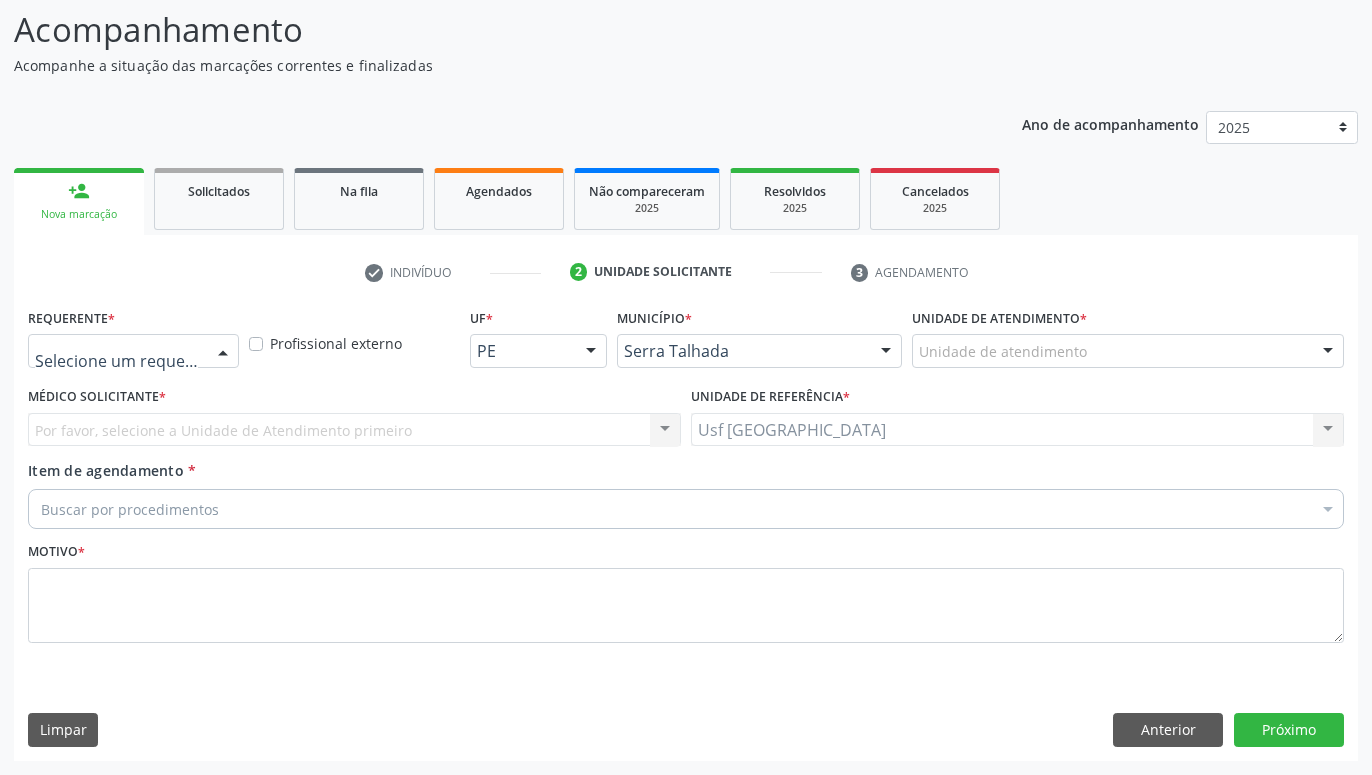 click at bounding box center (223, 352) 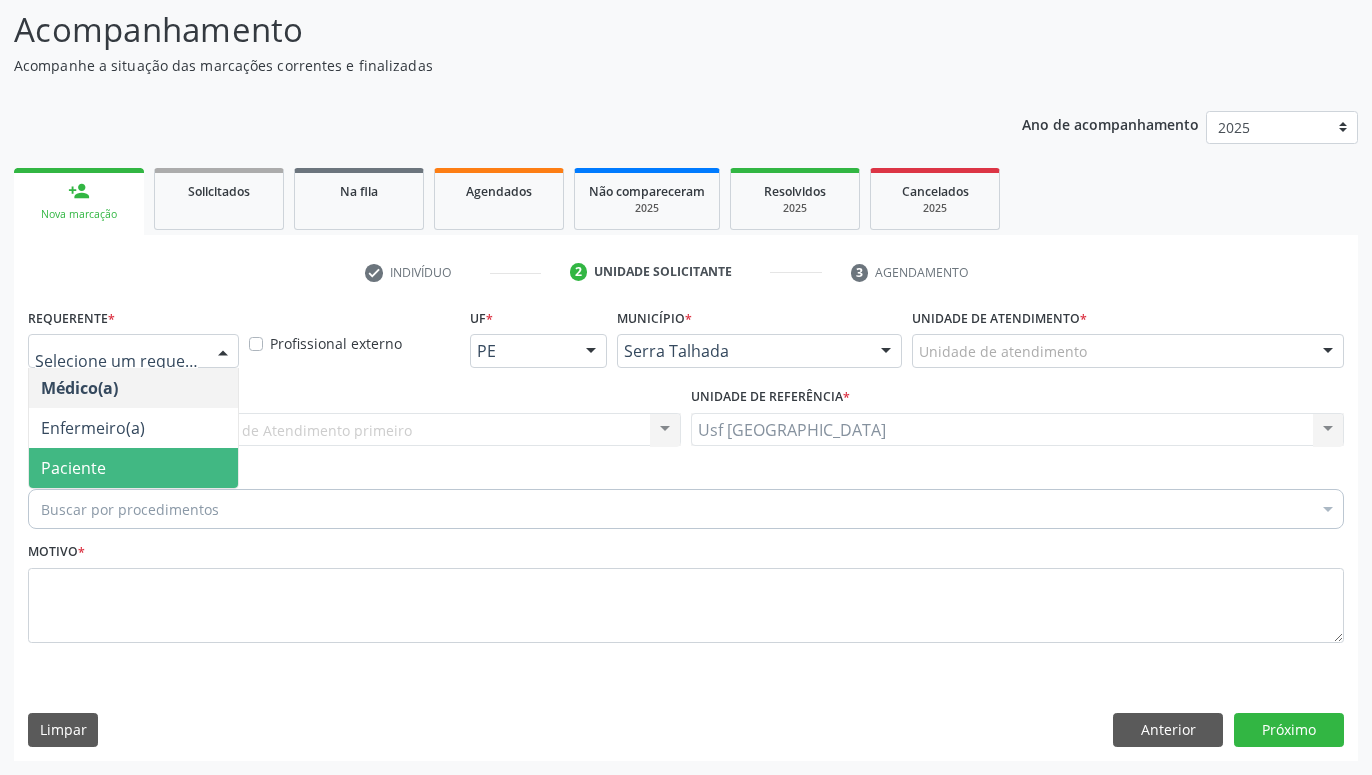 click on "Paciente" at bounding box center [133, 468] 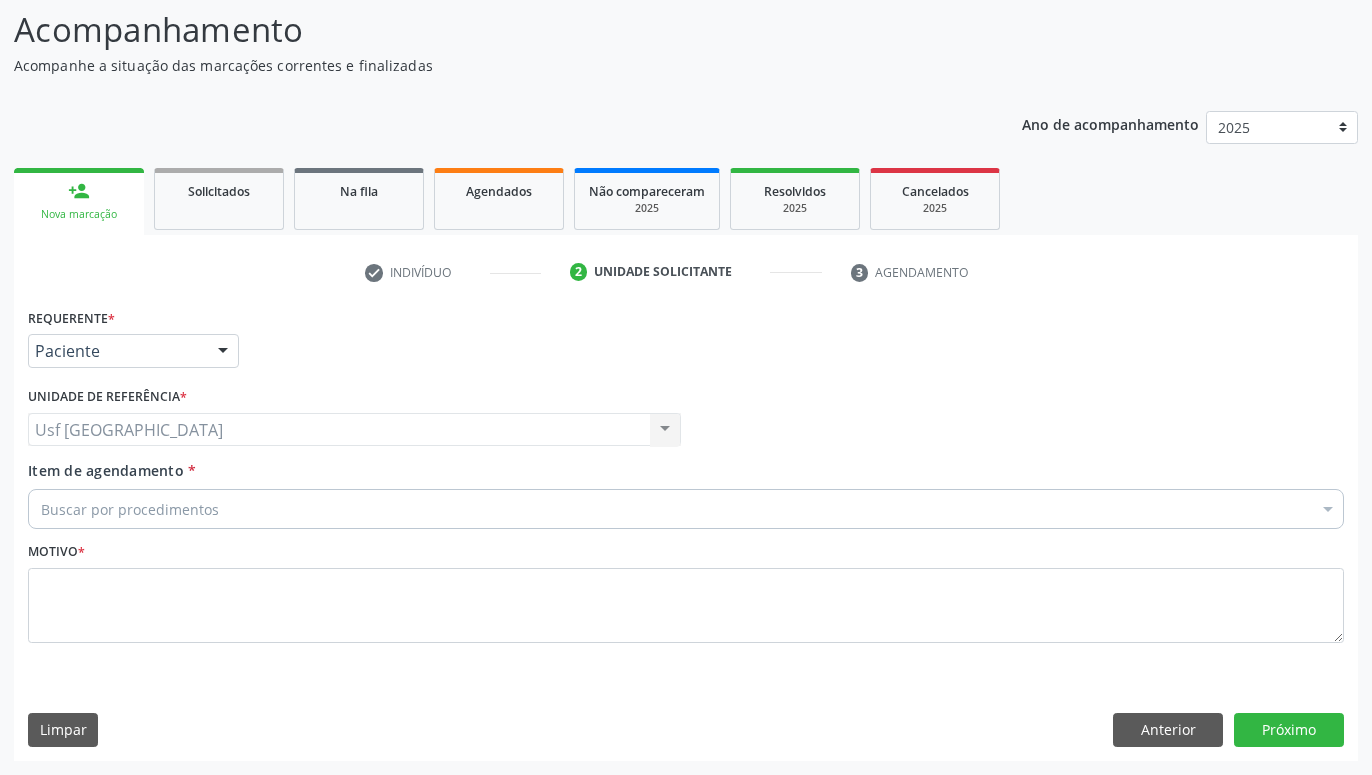 click on "Buscar por procedimentos" at bounding box center [686, 509] 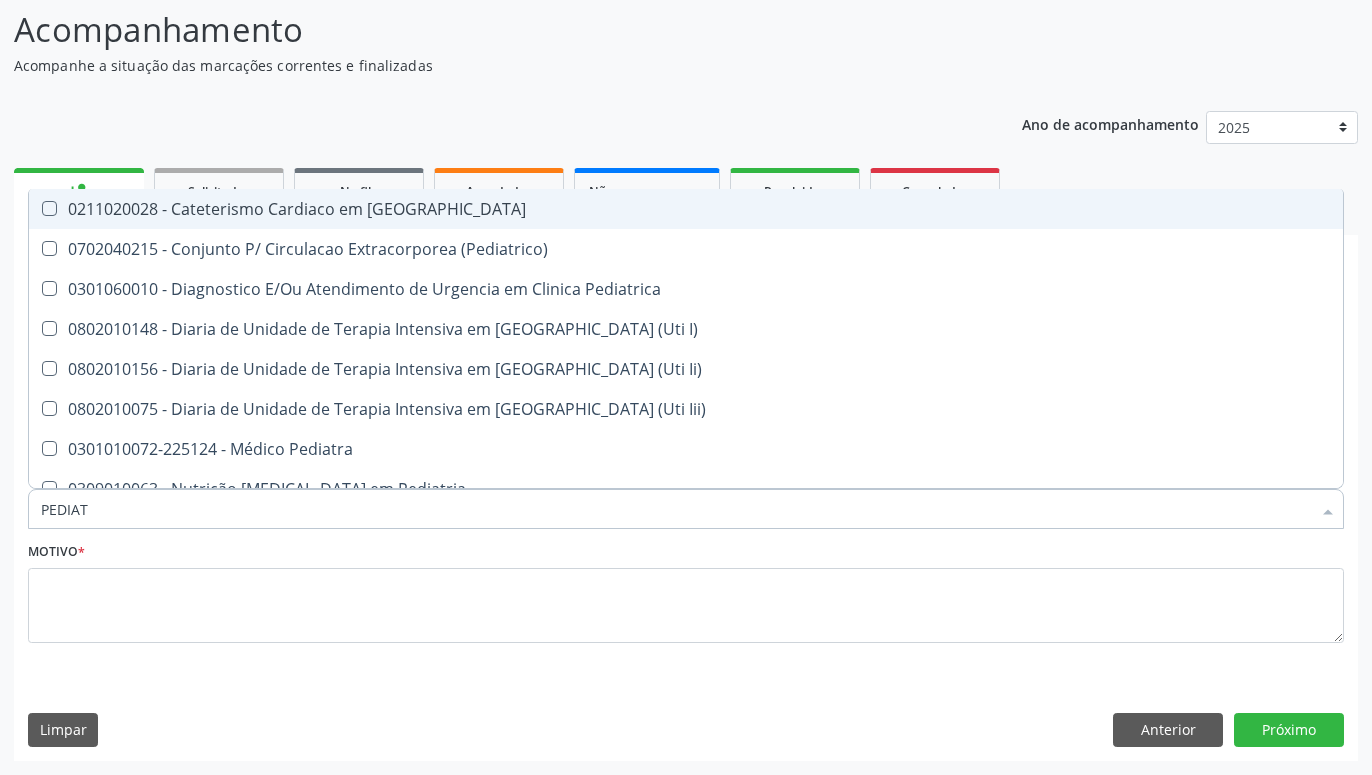 type on "PEDIATR" 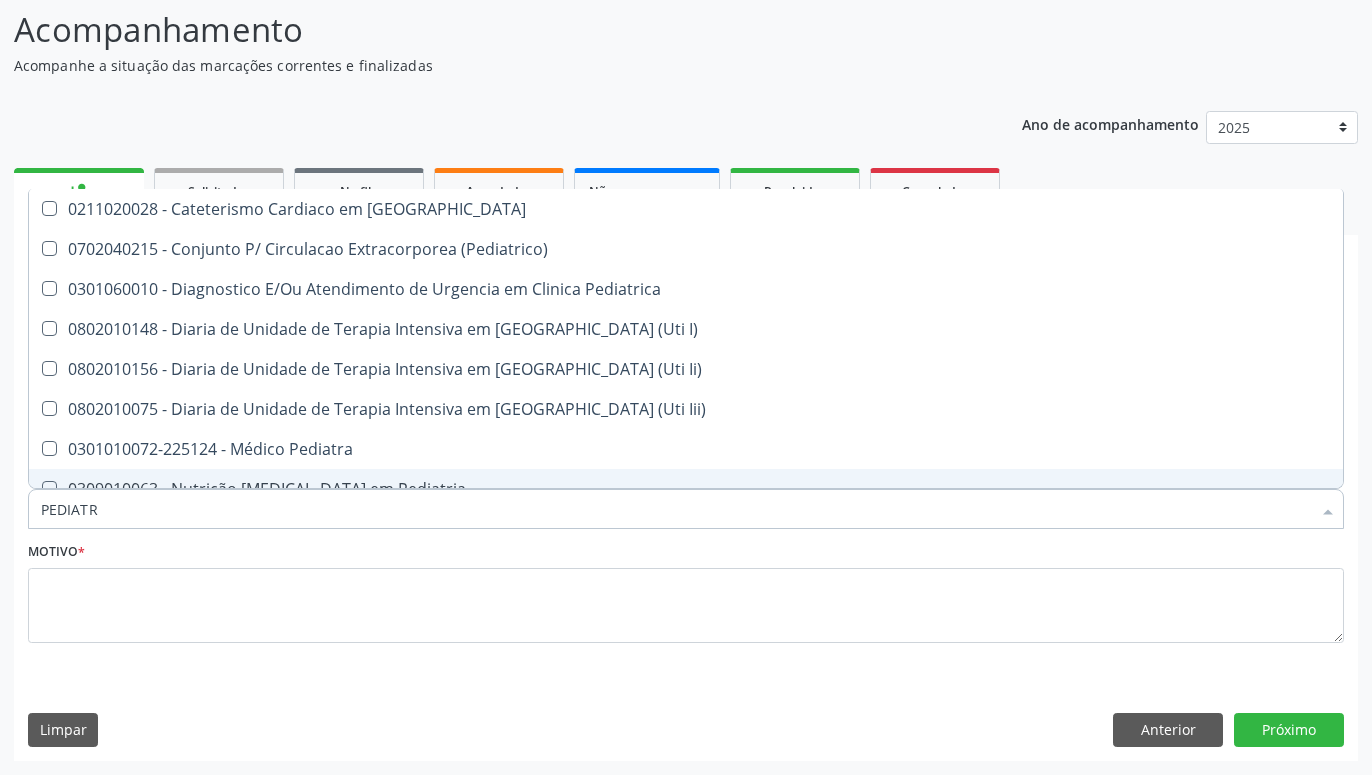 scroll, scrollTop: 101, scrollLeft: 0, axis: vertical 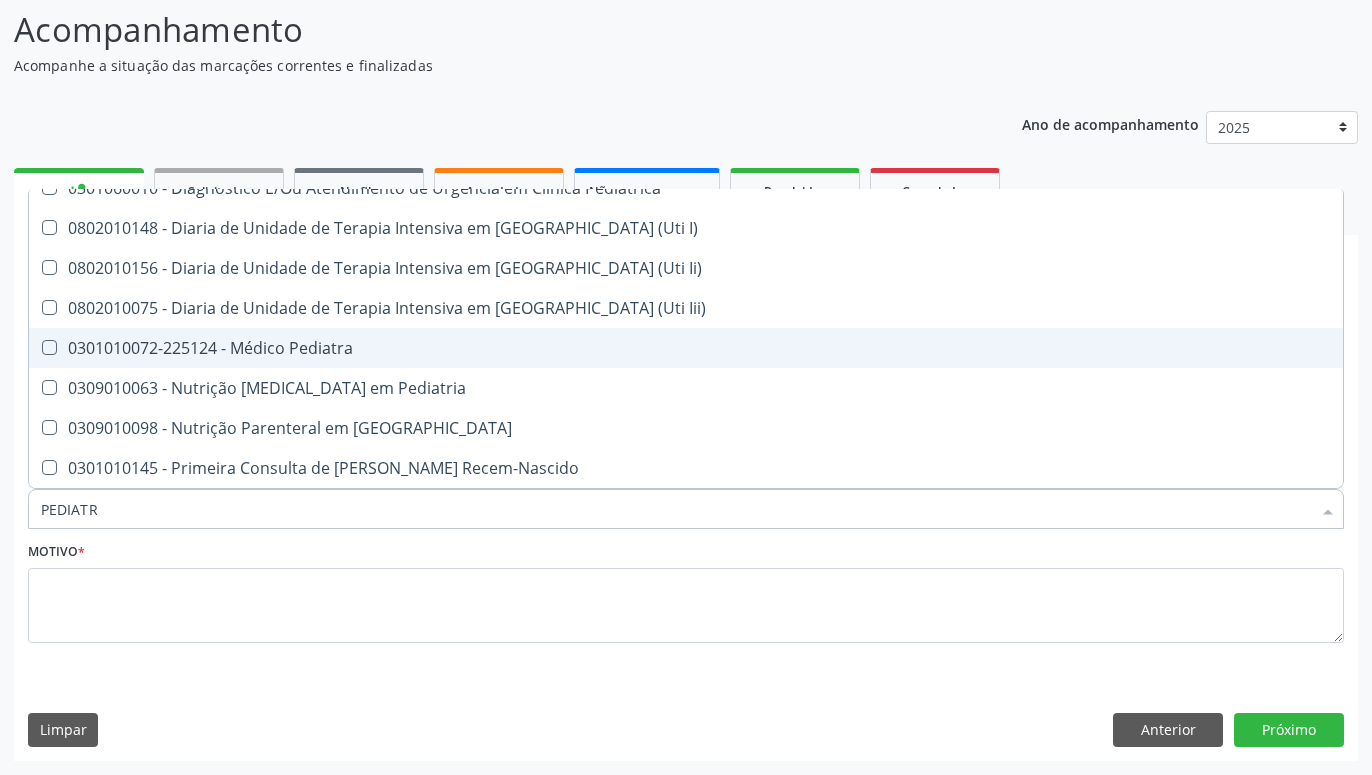 click on "0301010072-225124 - Médico Pediatra" at bounding box center (686, 348) 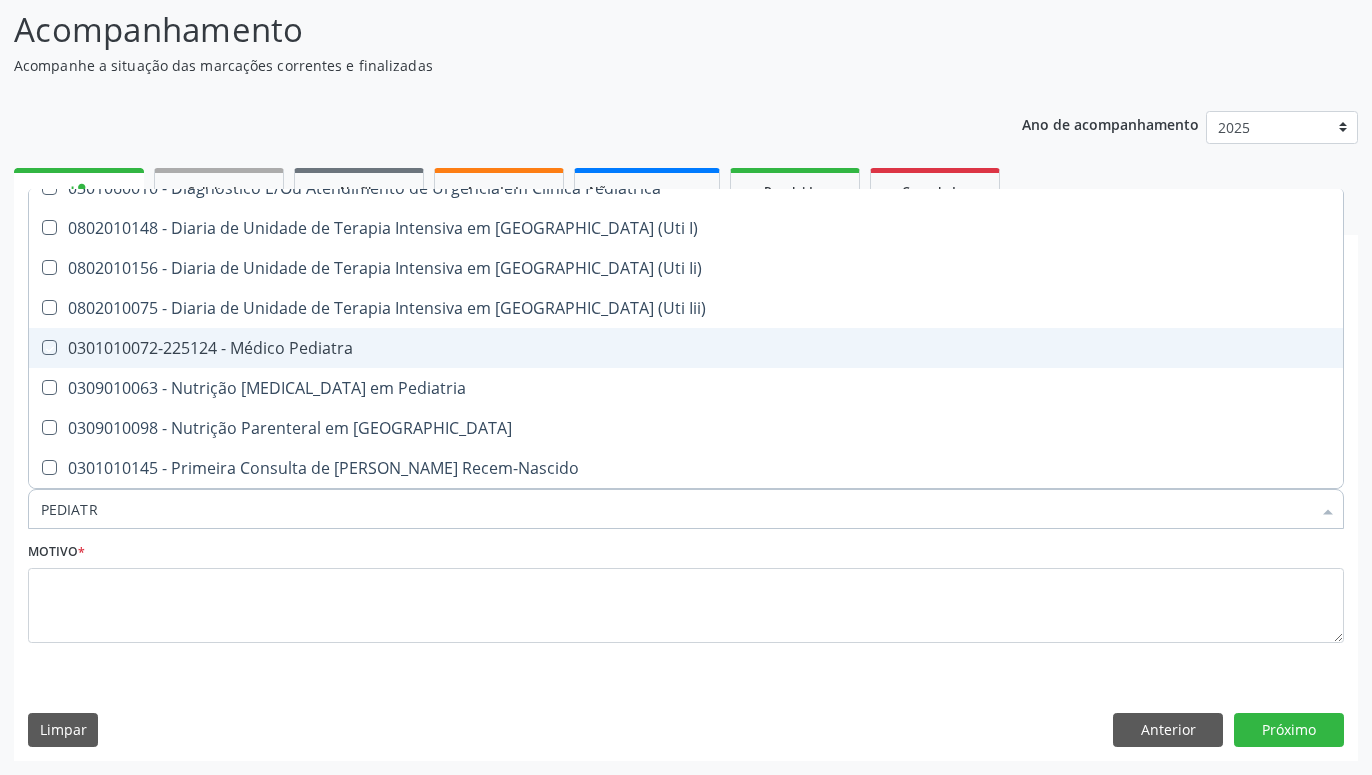 checkbox on "true" 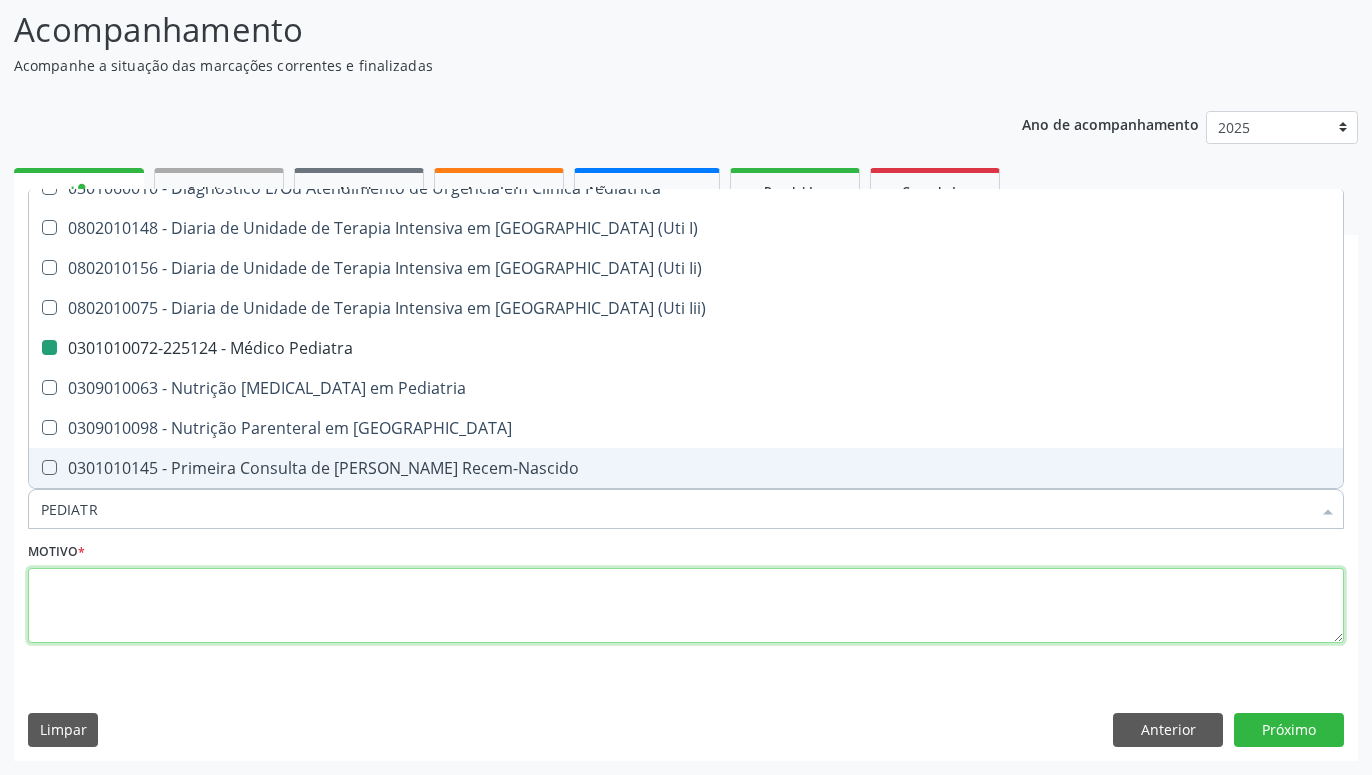 click at bounding box center (686, 606) 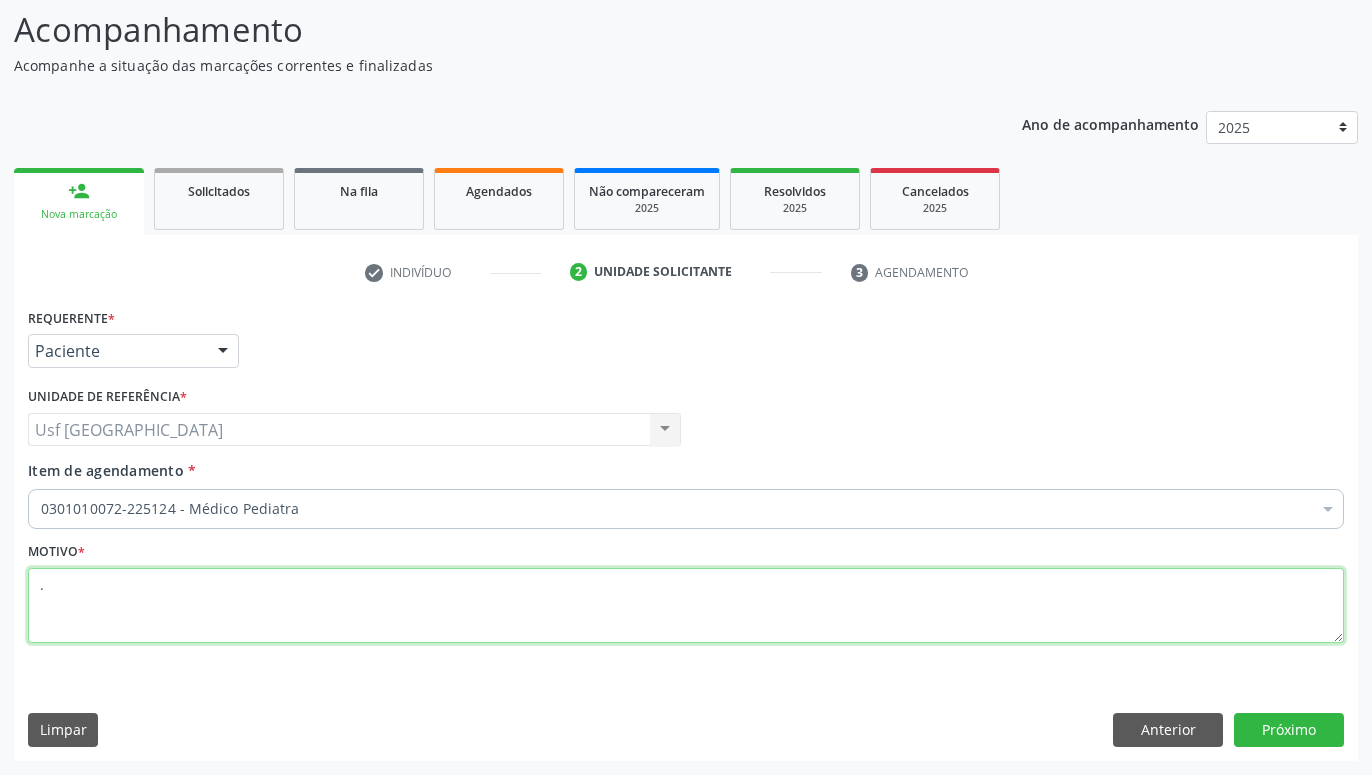 scroll, scrollTop: 0, scrollLeft: 0, axis: both 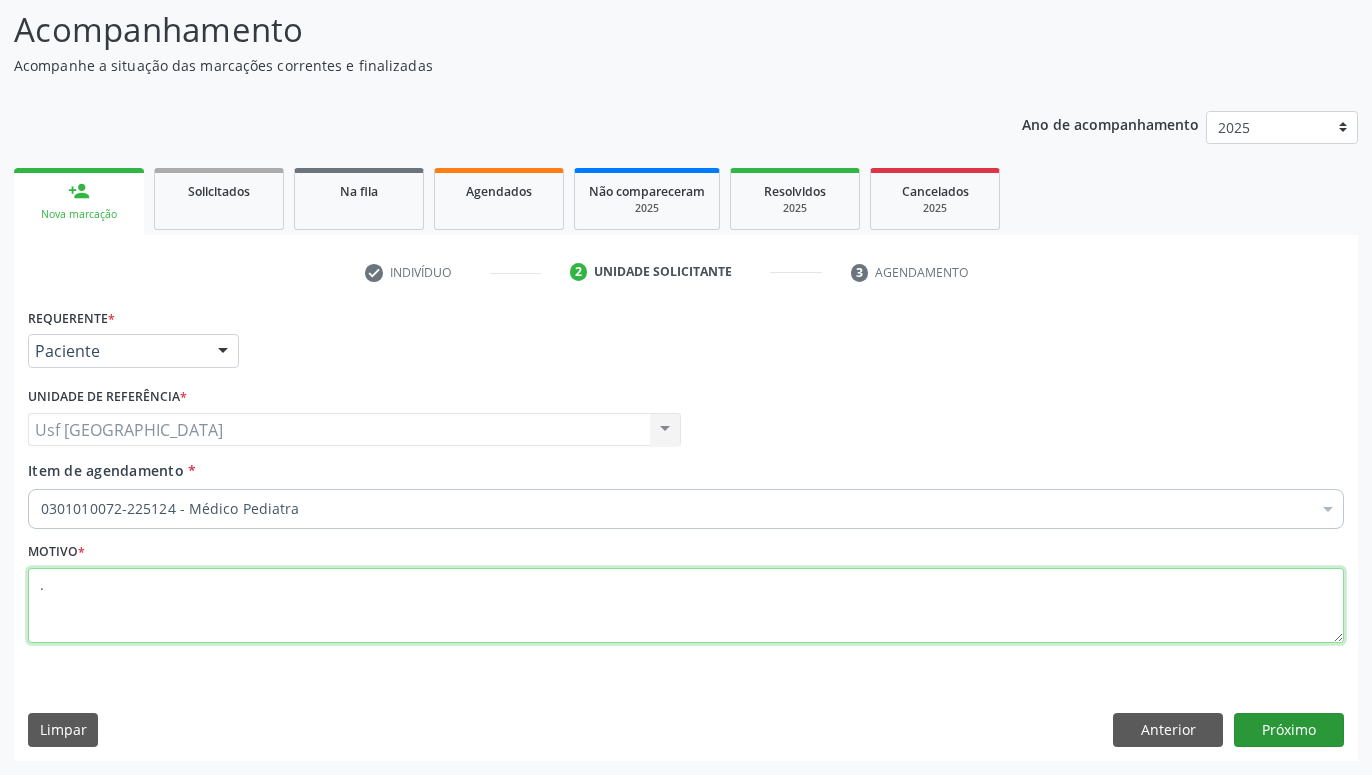 type on "." 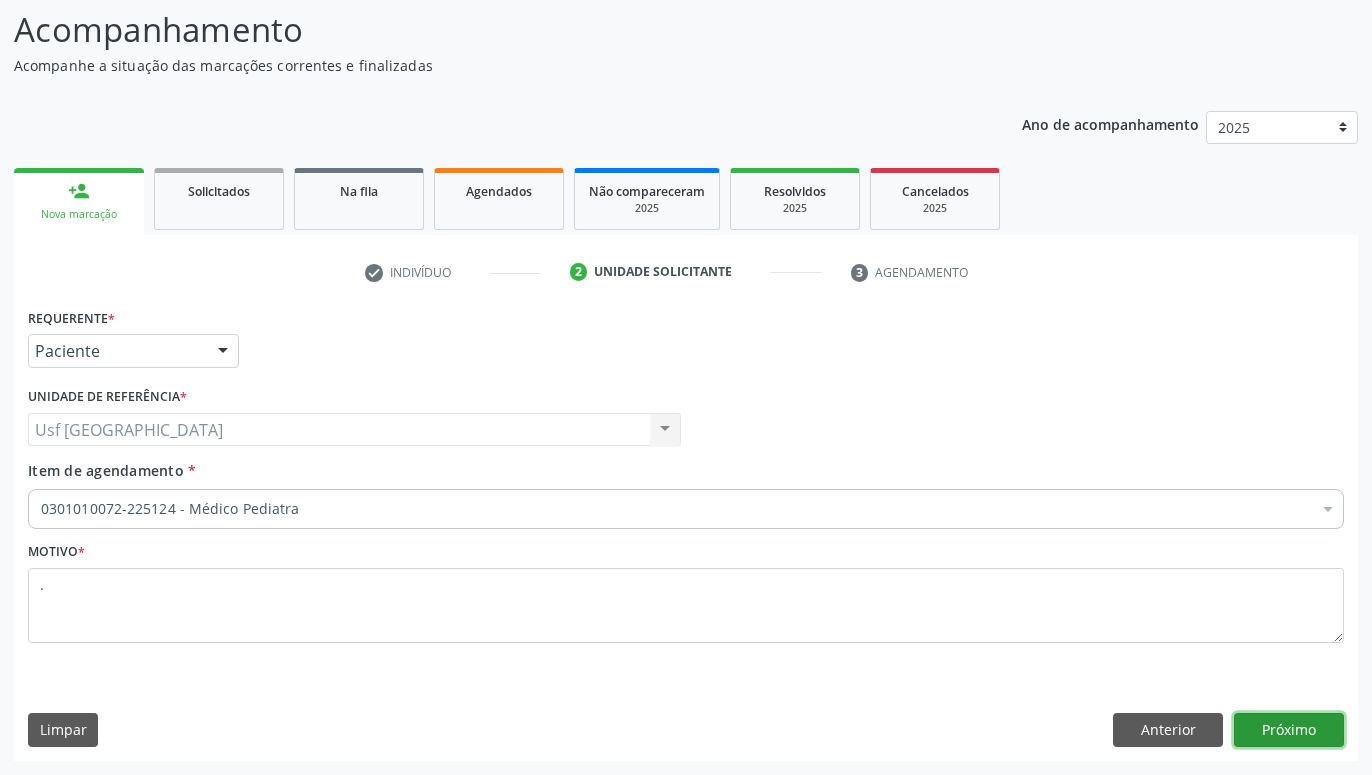 click on "Próximo" at bounding box center (1289, 730) 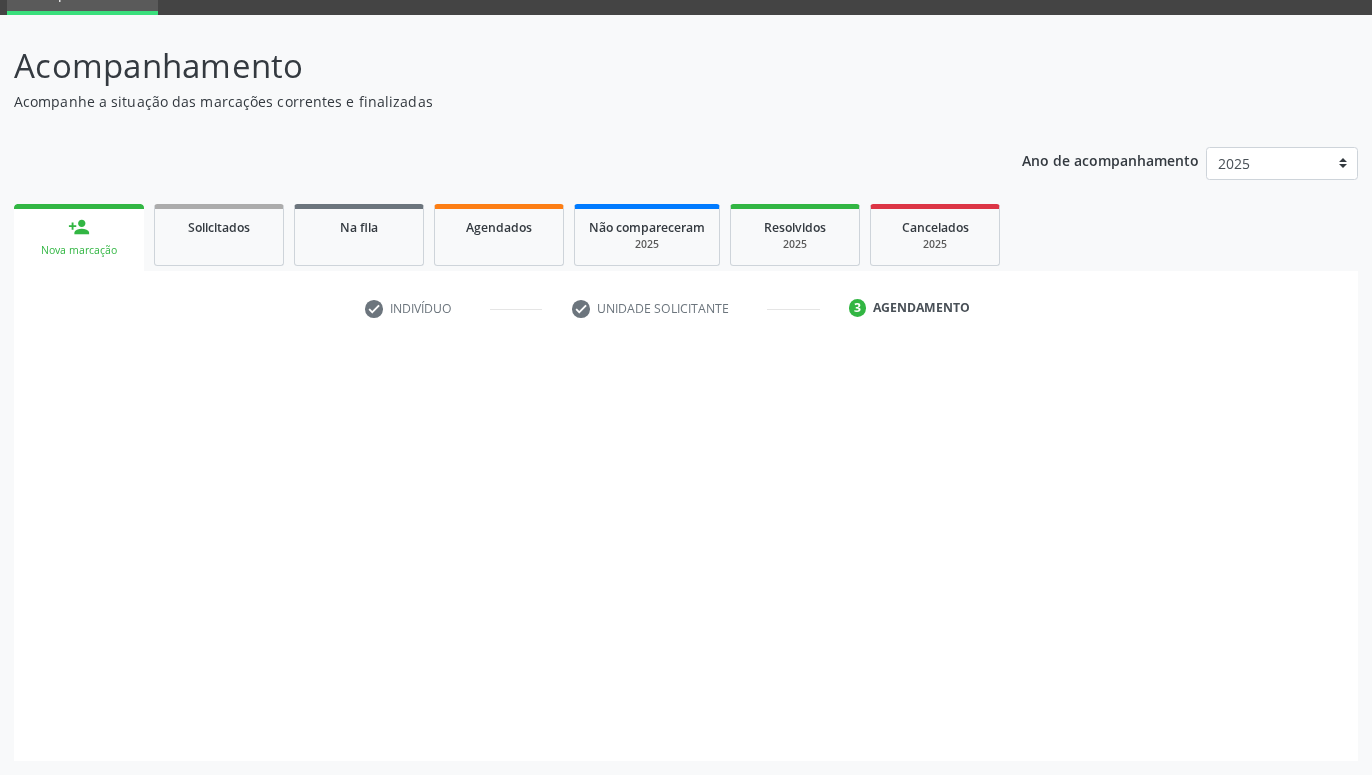 scroll, scrollTop: 95, scrollLeft: 0, axis: vertical 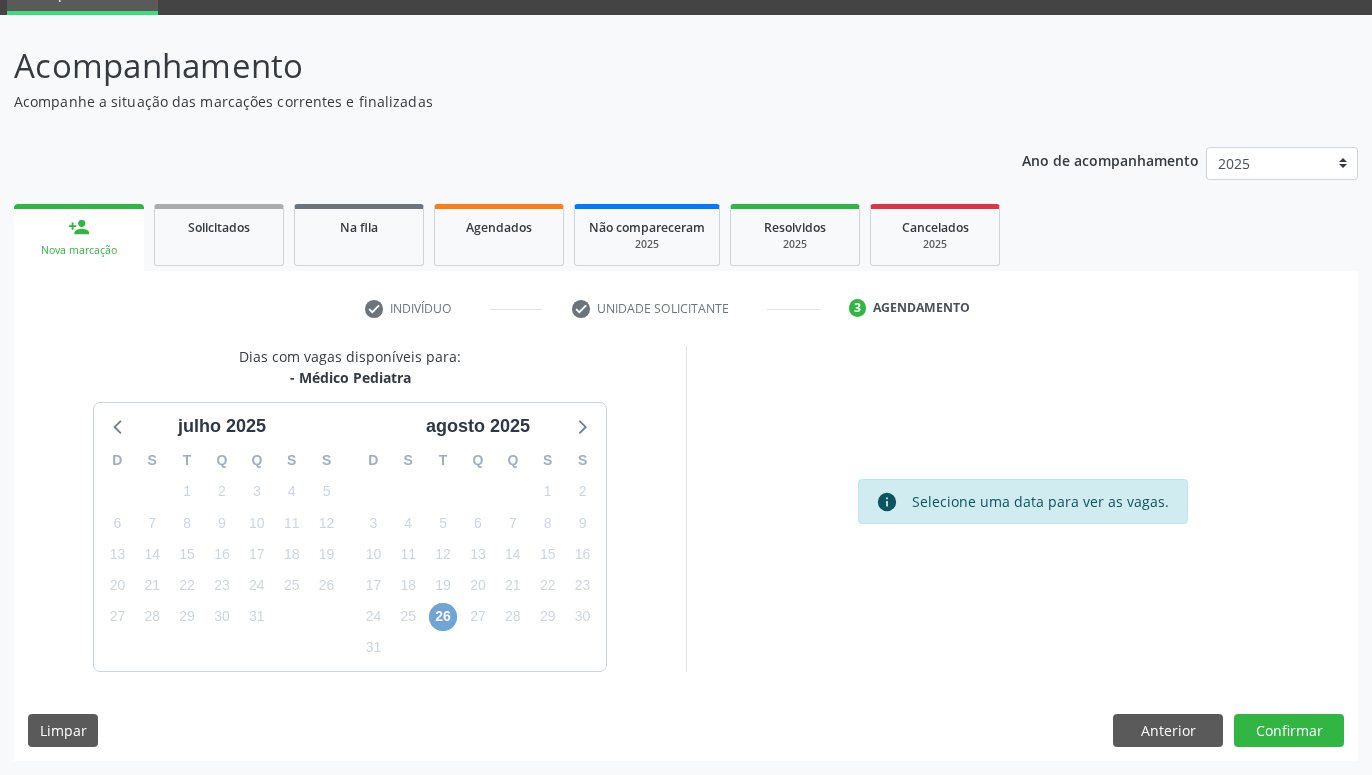click on "26" at bounding box center (443, 617) 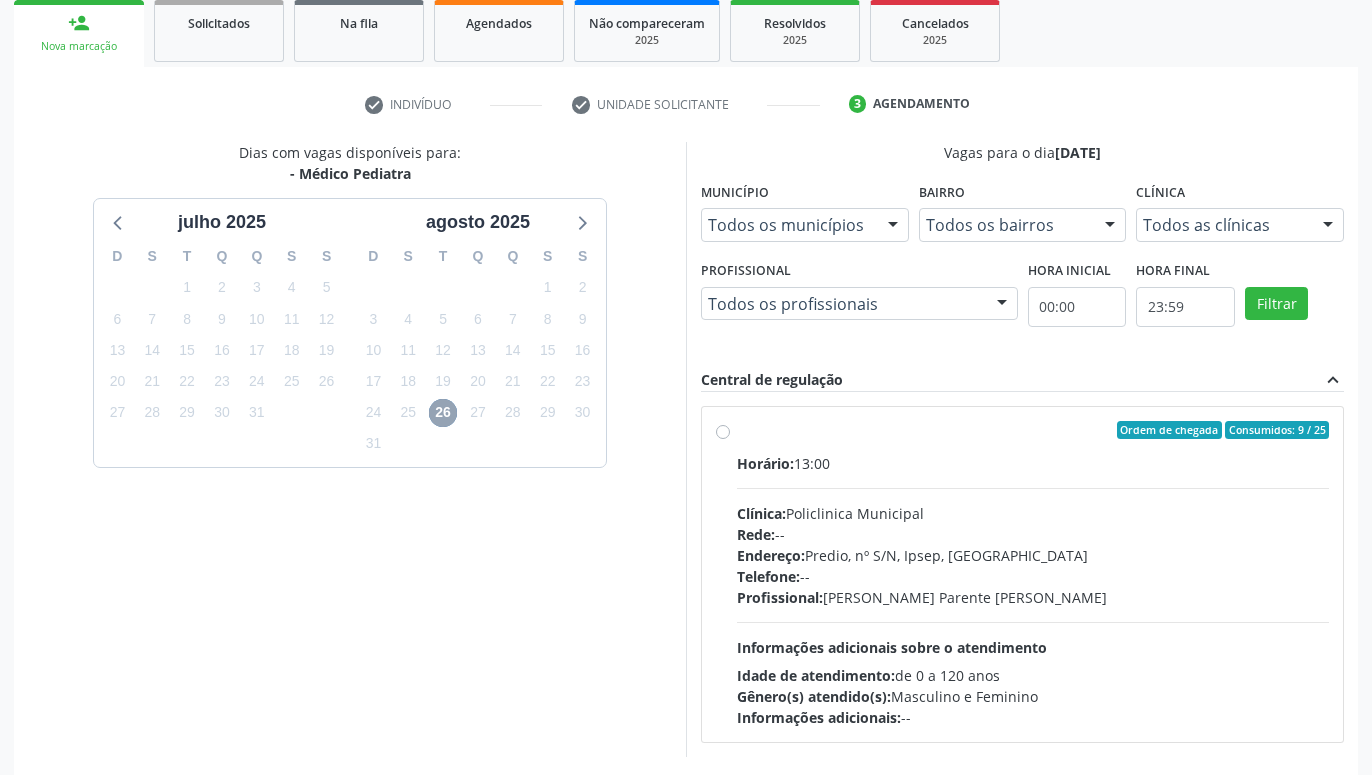 scroll, scrollTop: 384, scrollLeft: 0, axis: vertical 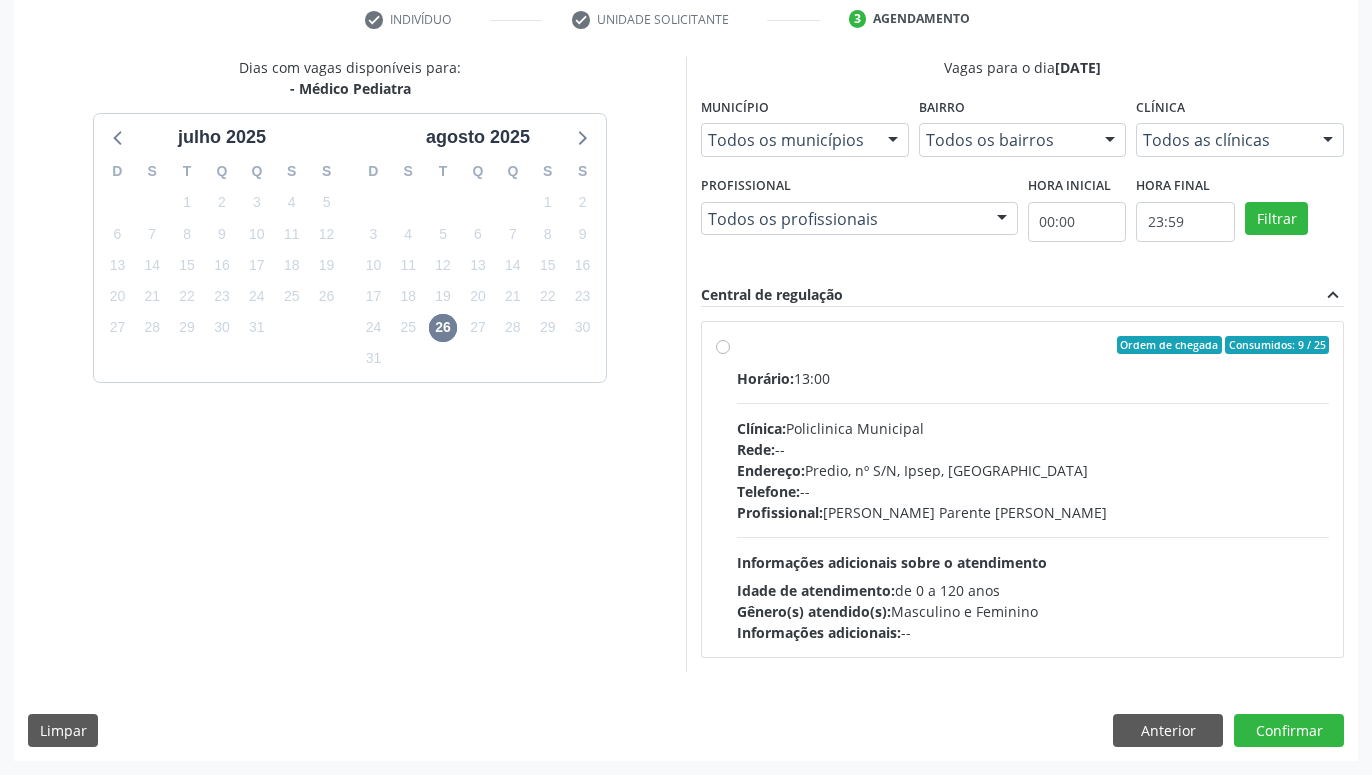 click on "Ordem de chegada
Consumidos: 9 / 25
Horário:   13:00
Clínica:  Policlinica Municipal
Rede:
--
Endereço:   Predio, nº S/N, Ipsep, [GEOGRAPHIC_DATA] - PE
Telefone:   --
Profissional:
[PERSON_NAME] Parente [PERSON_NAME]
Informações adicionais sobre o atendimento
Idade de atendimento:
de 0 a 120 anos
Gênero(s) atendido(s):
Masculino e Feminino
Informações adicionais:
--" at bounding box center (1033, 489) 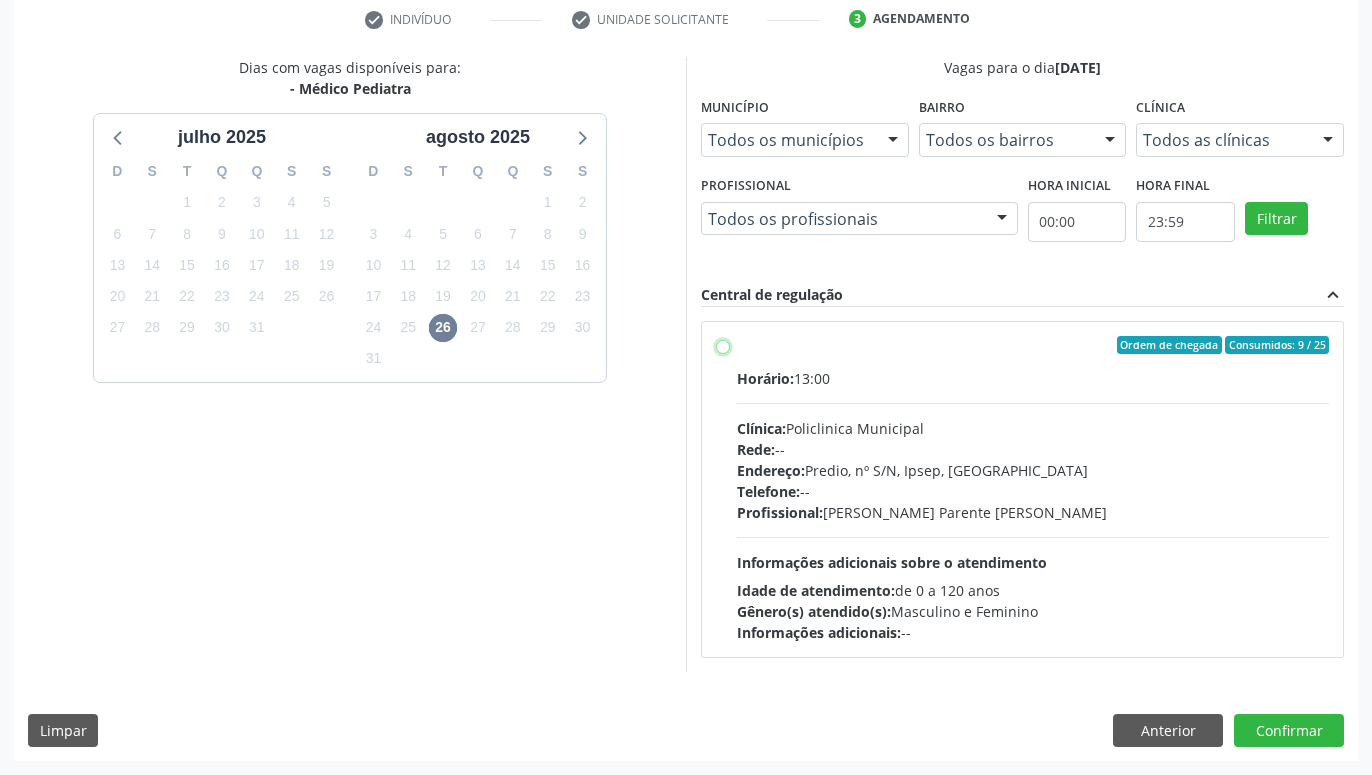 radio on "true" 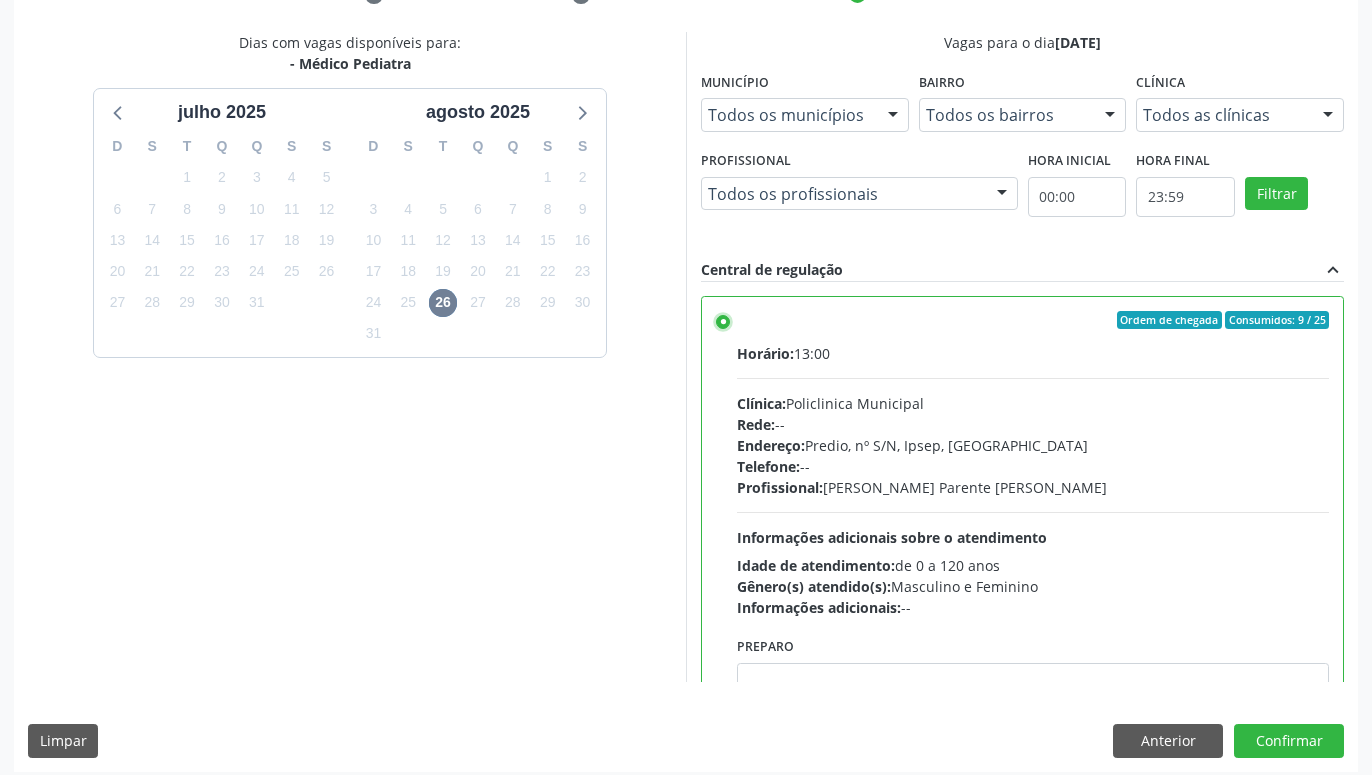 scroll, scrollTop: 420, scrollLeft: 0, axis: vertical 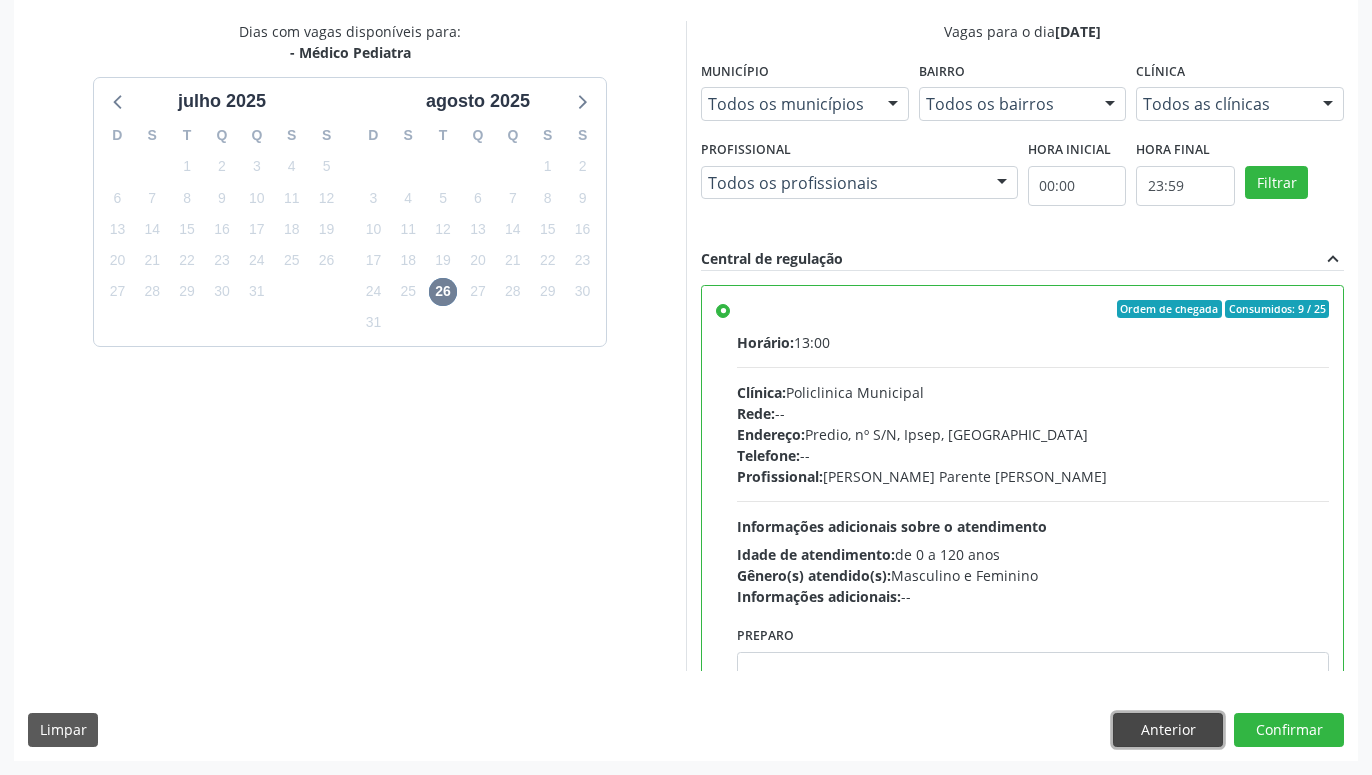 click on "Anterior" at bounding box center (1168, 730) 